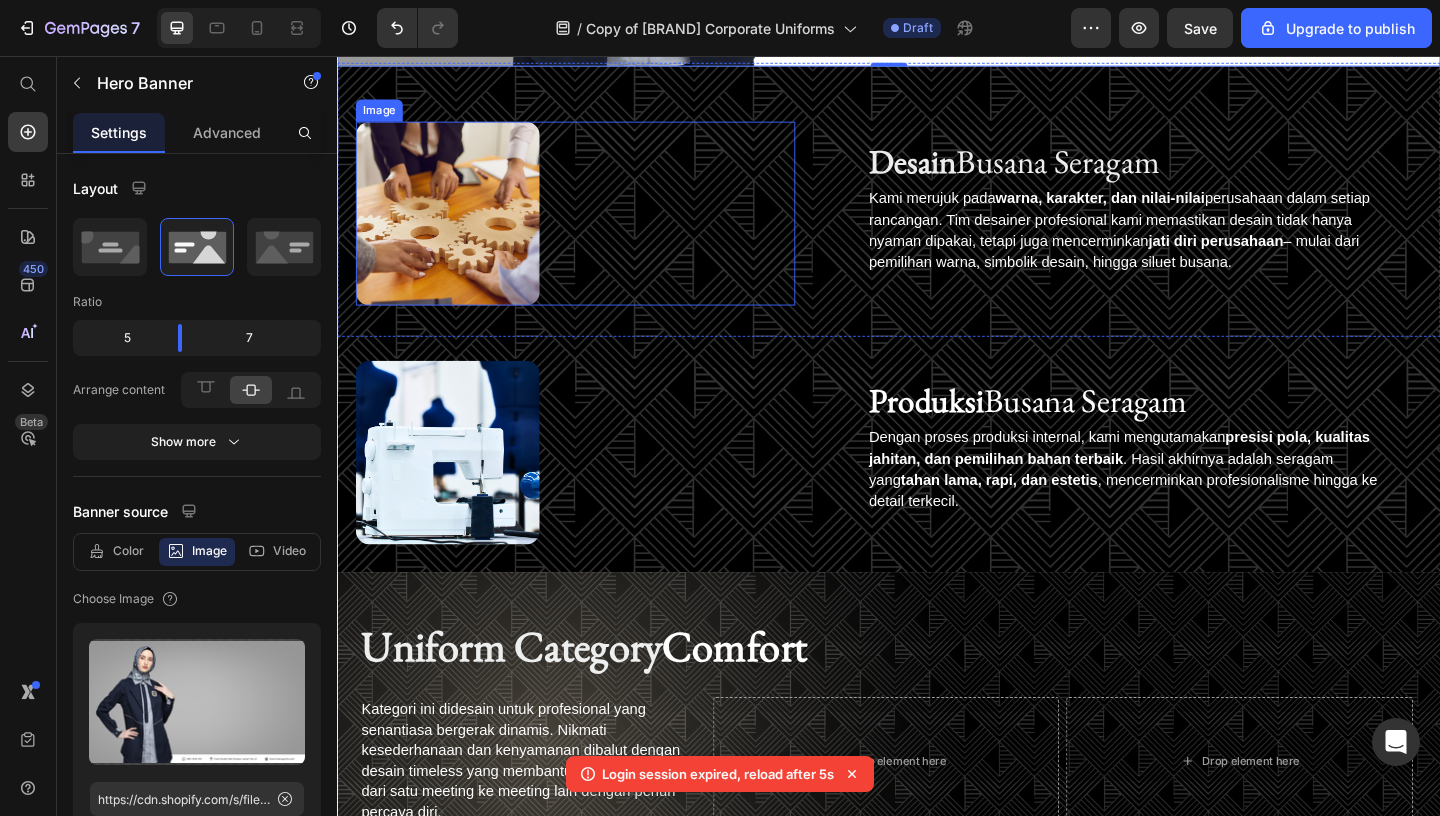 scroll, scrollTop: 1386, scrollLeft: 0, axis: vertical 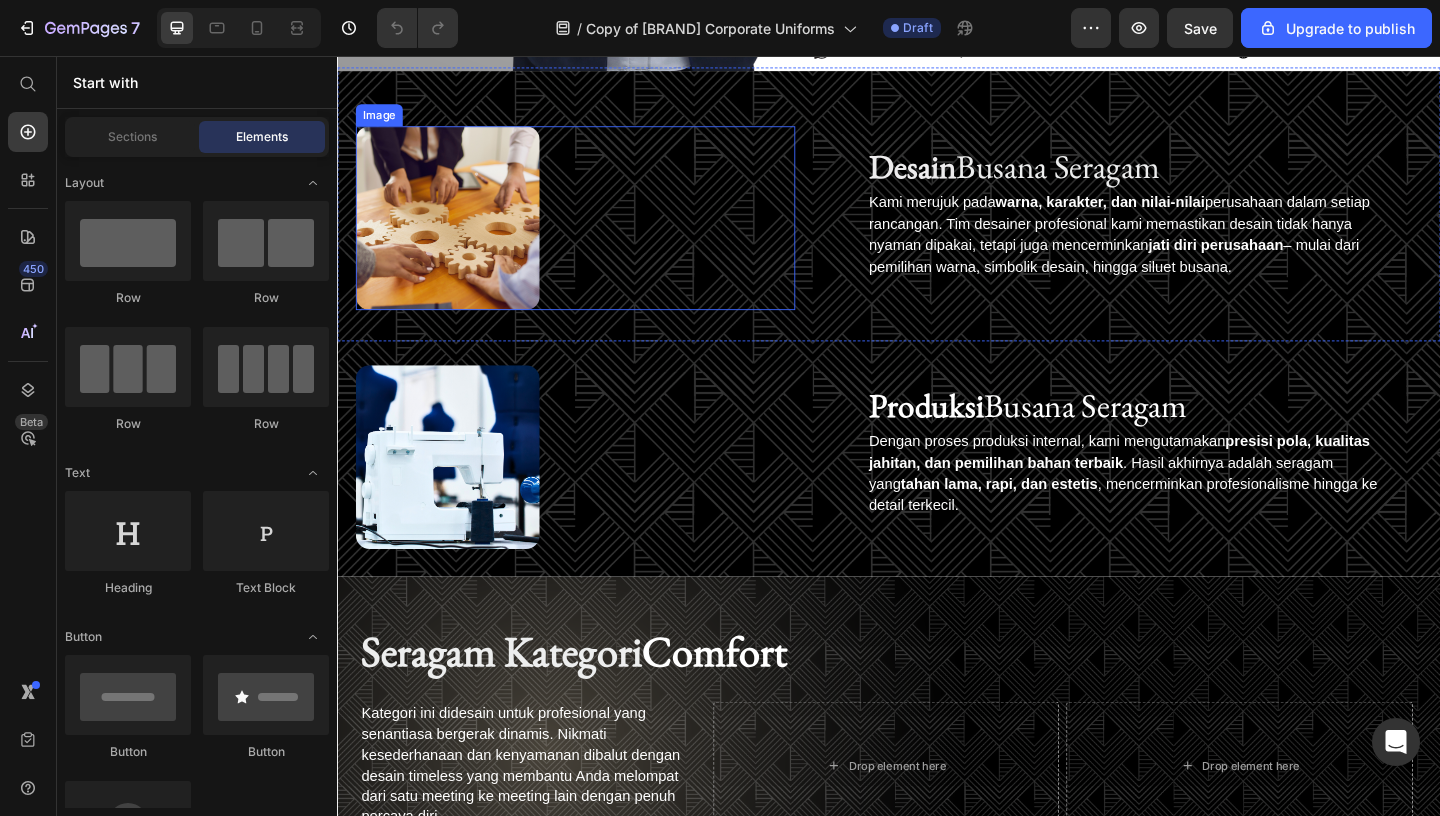 click at bounding box center (596, 232) 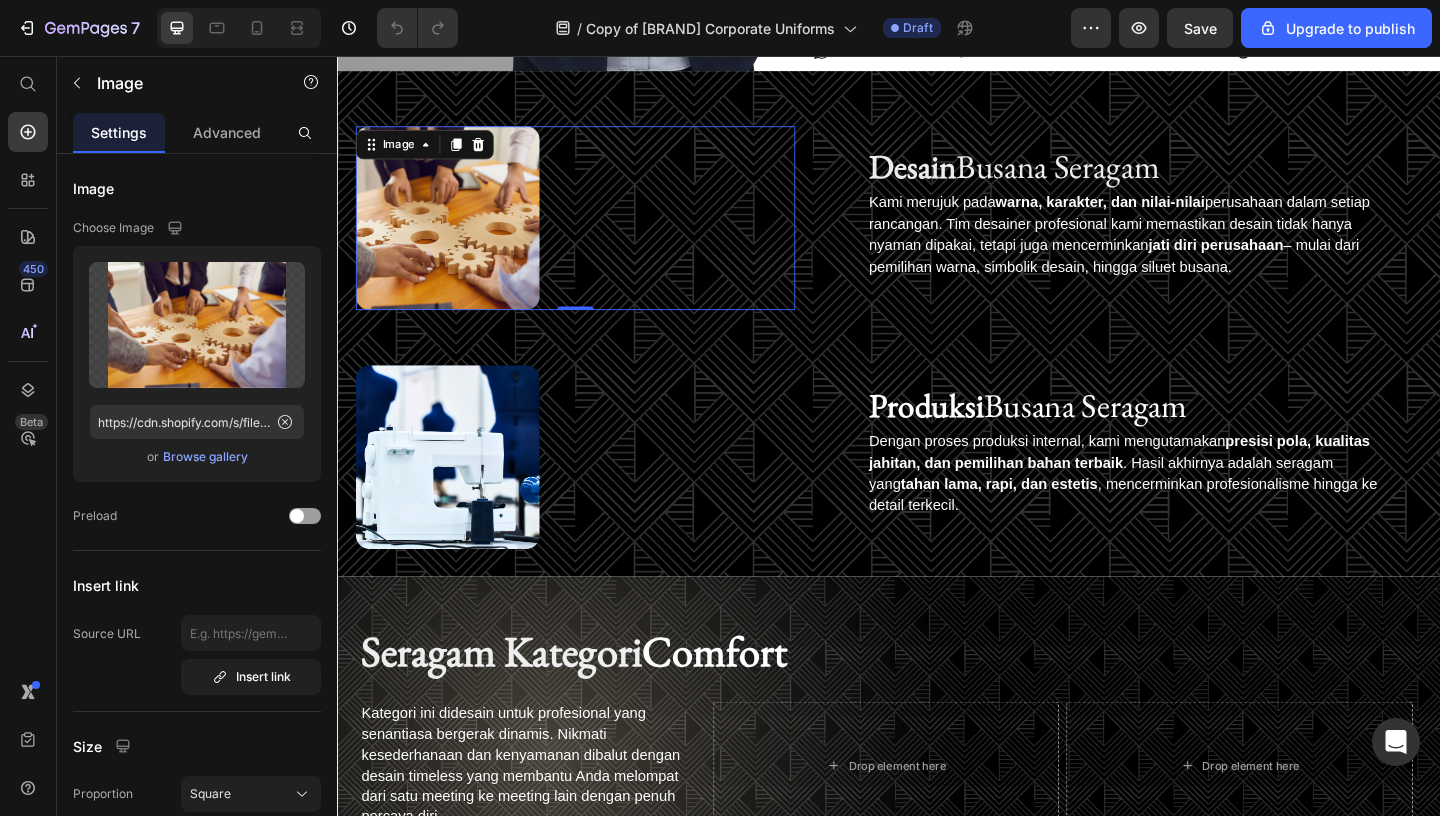 click at bounding box center [596, 232] 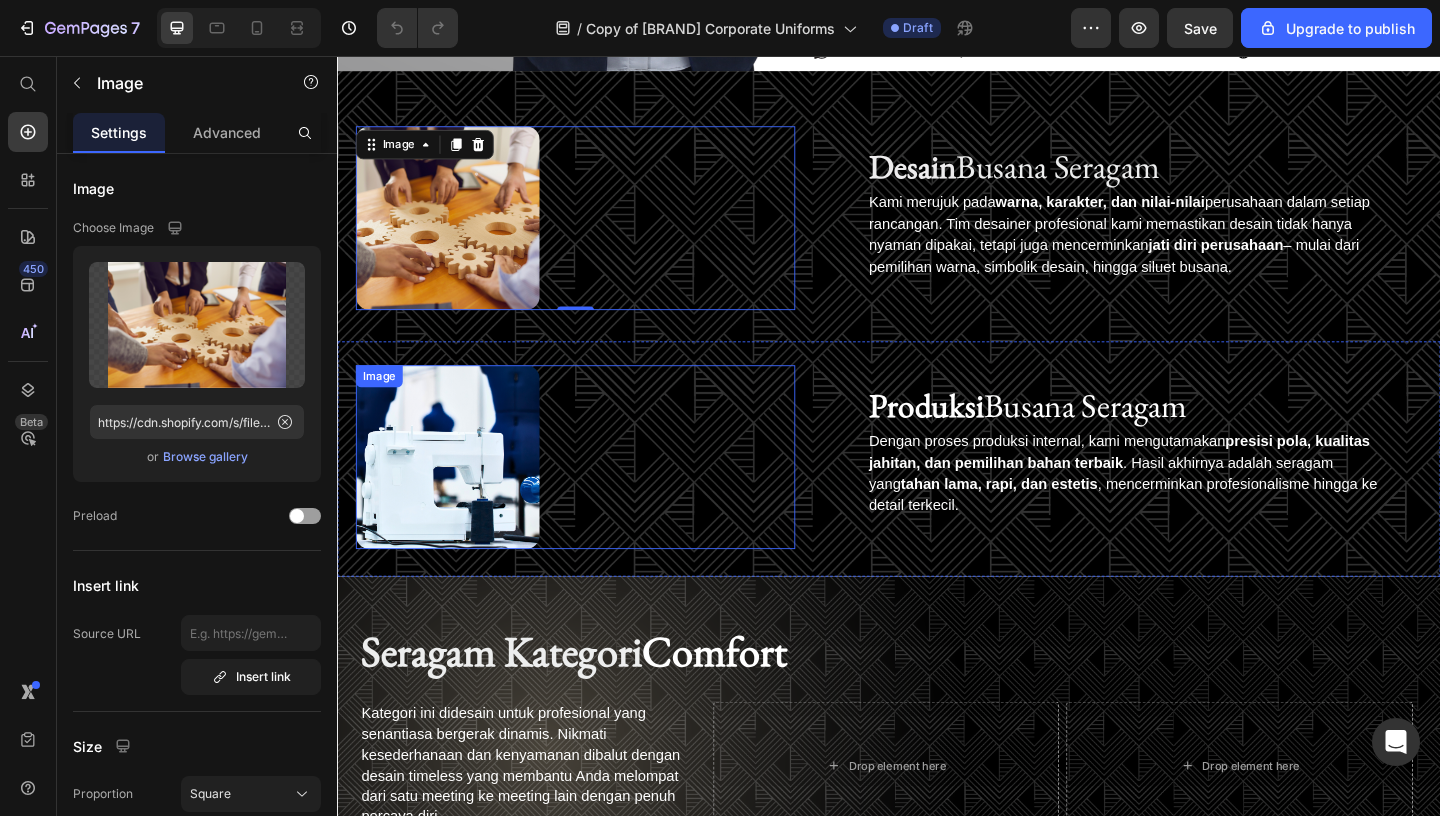 click at bounding box center [596, 492] 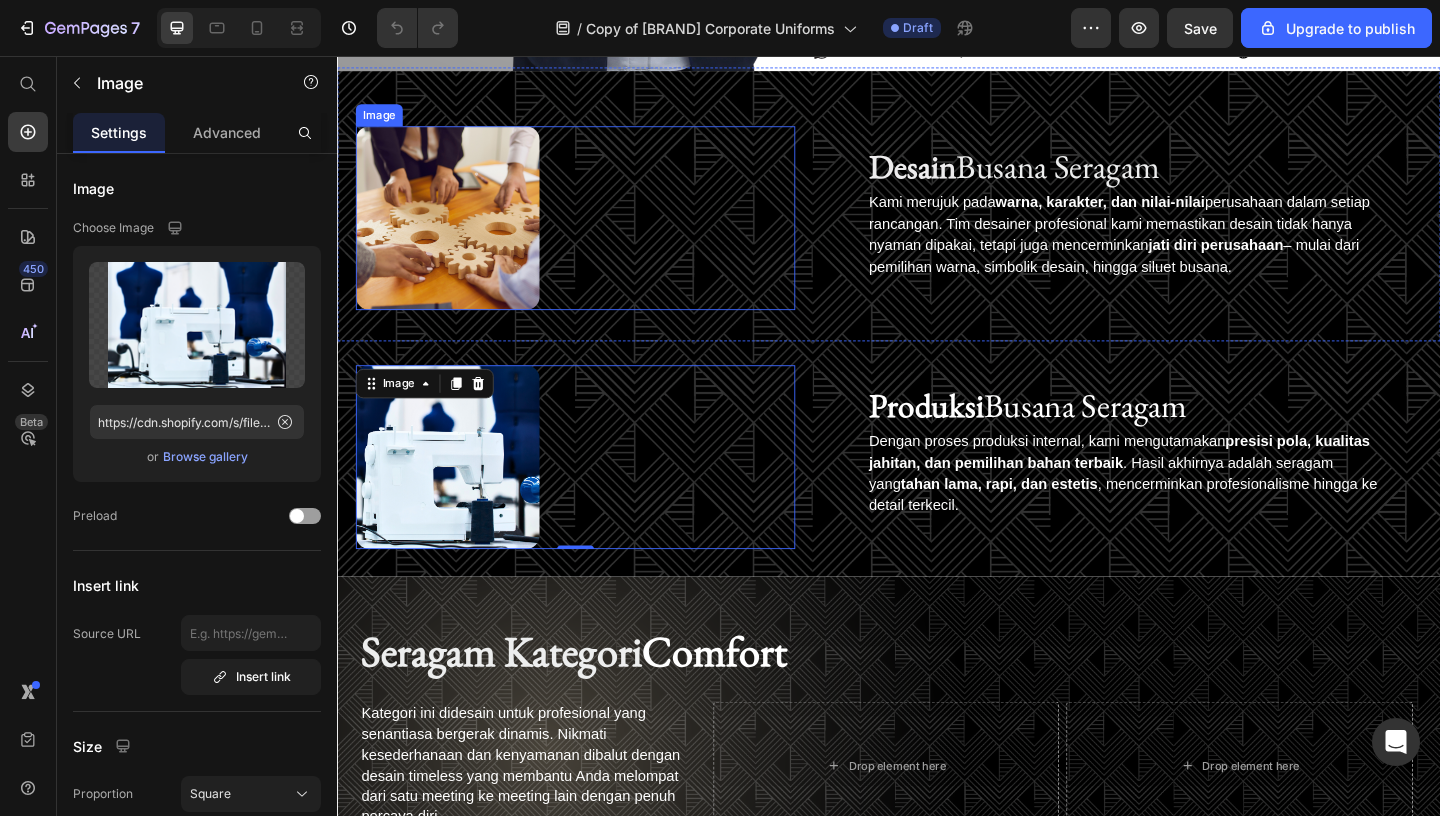 click at bounding box center (596, 232) 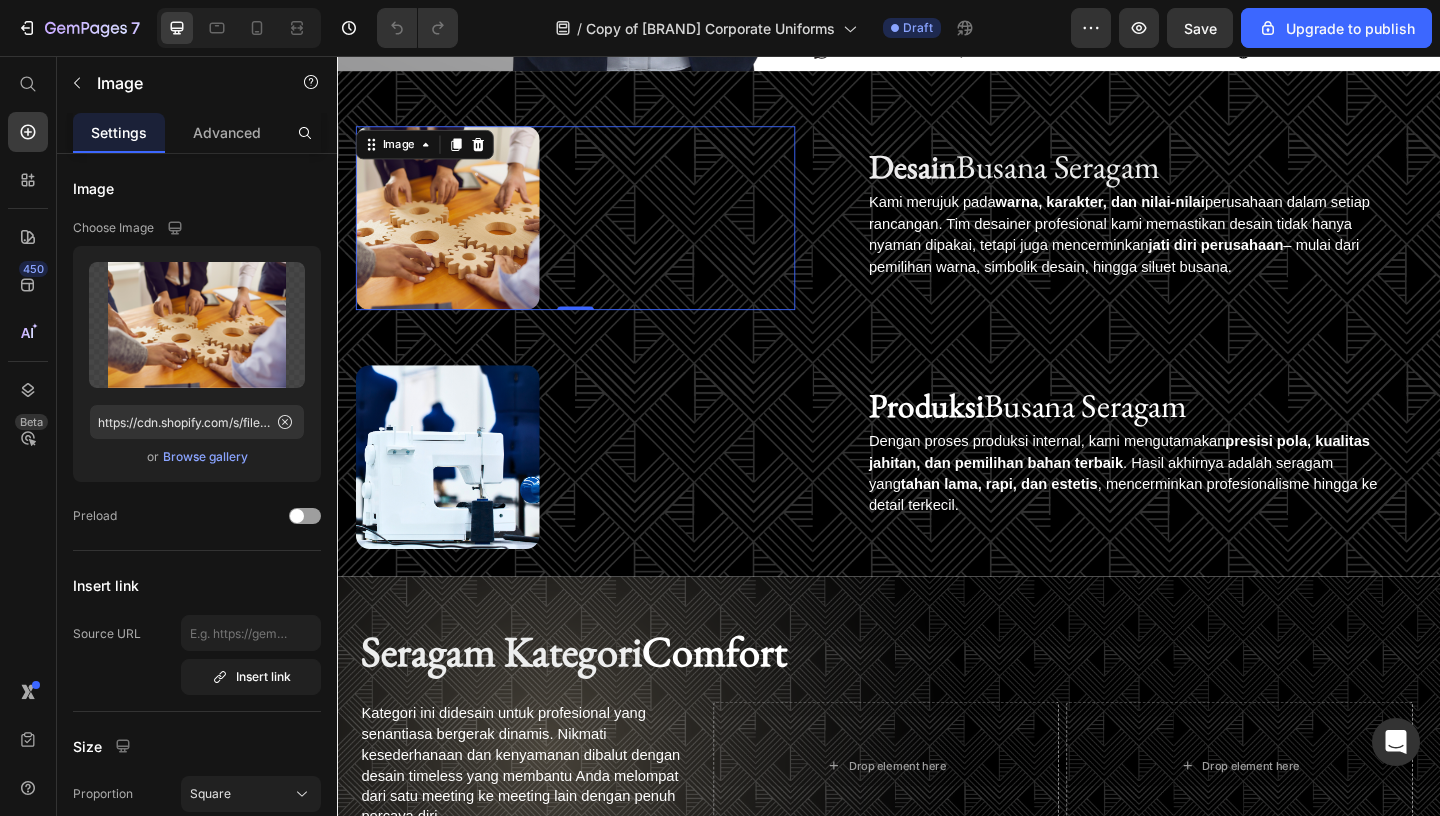 click at bounding box center [596, 232] 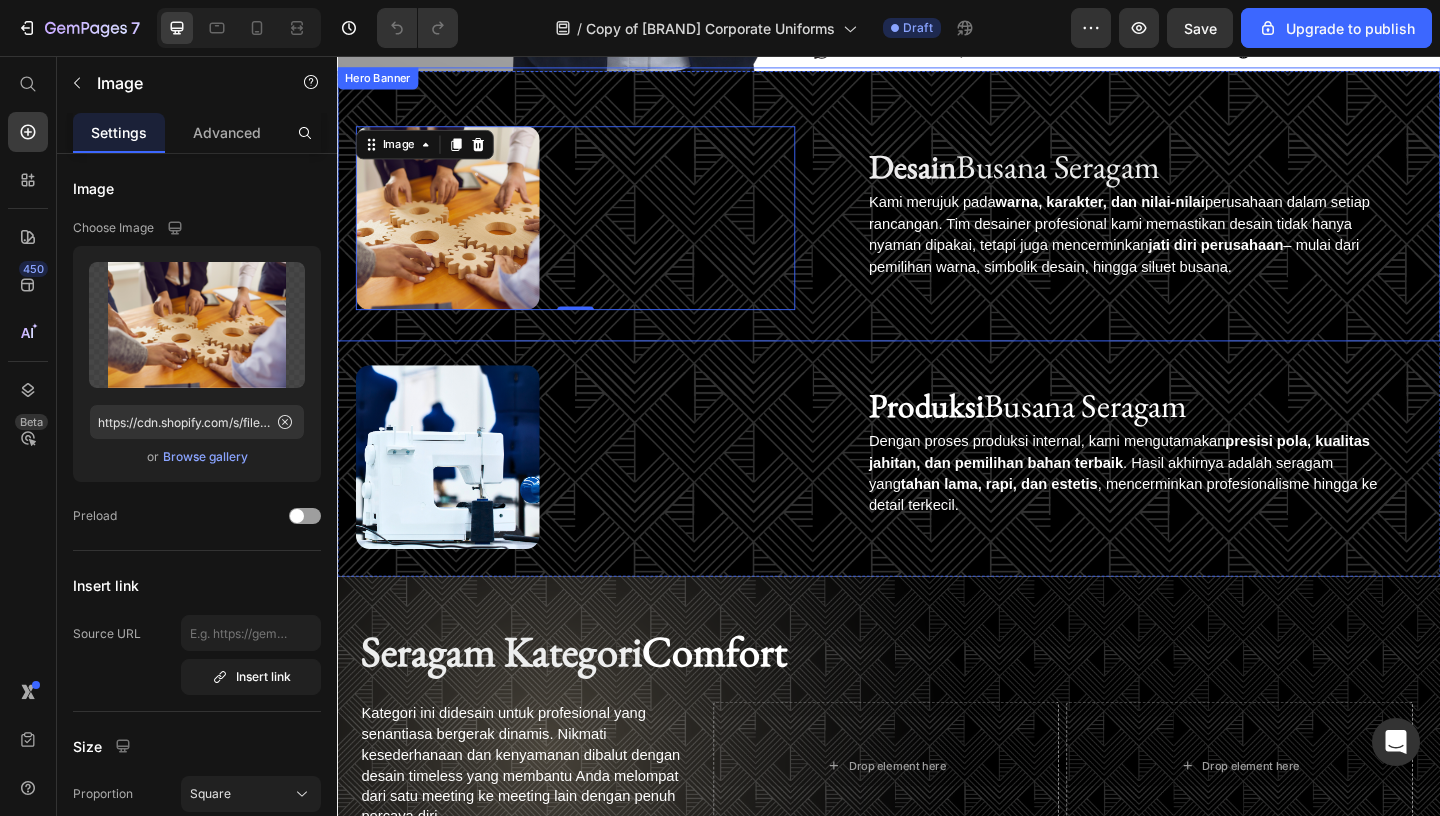 click on "Desain  Busana Seragam Heading Kami merujuk pada  warna, karakter, dan nilai-nilai  perusahaan dalam setiap rancangan. Tim desainer profesional kami memastikan desain tidak hanya nyaman dipakai, tetapi juga mencerminkan  jati diri perusahaan  – mulai dari pemilihan warna, simbolik desain, hingga siluet busana. Text Block Row Image   0" at bounding box center (937, 217) 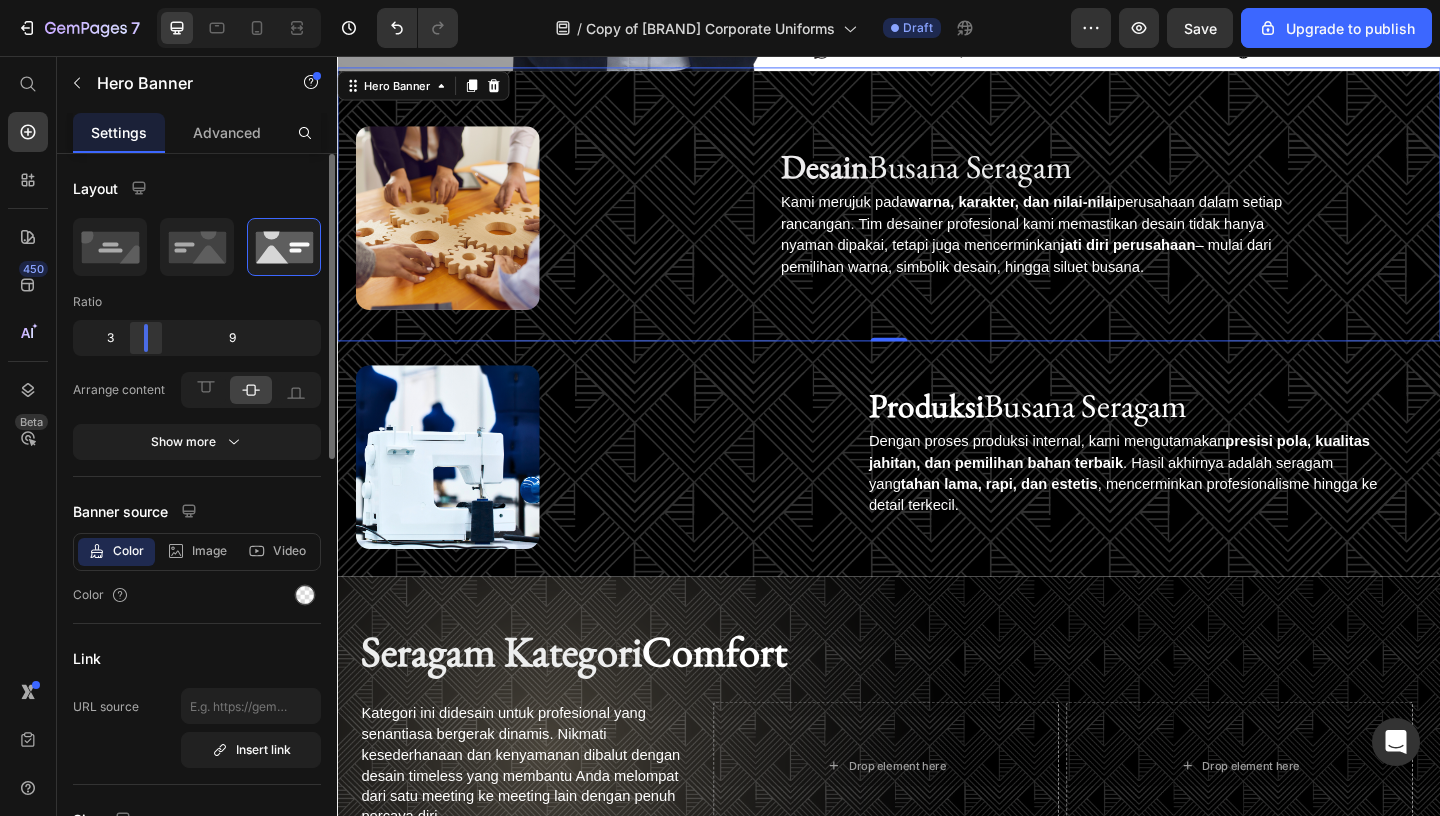 drag, startPoint x: 181, startPoint y: 341, endPoint x: 143, endPoint y: 343, distance: 38.052597 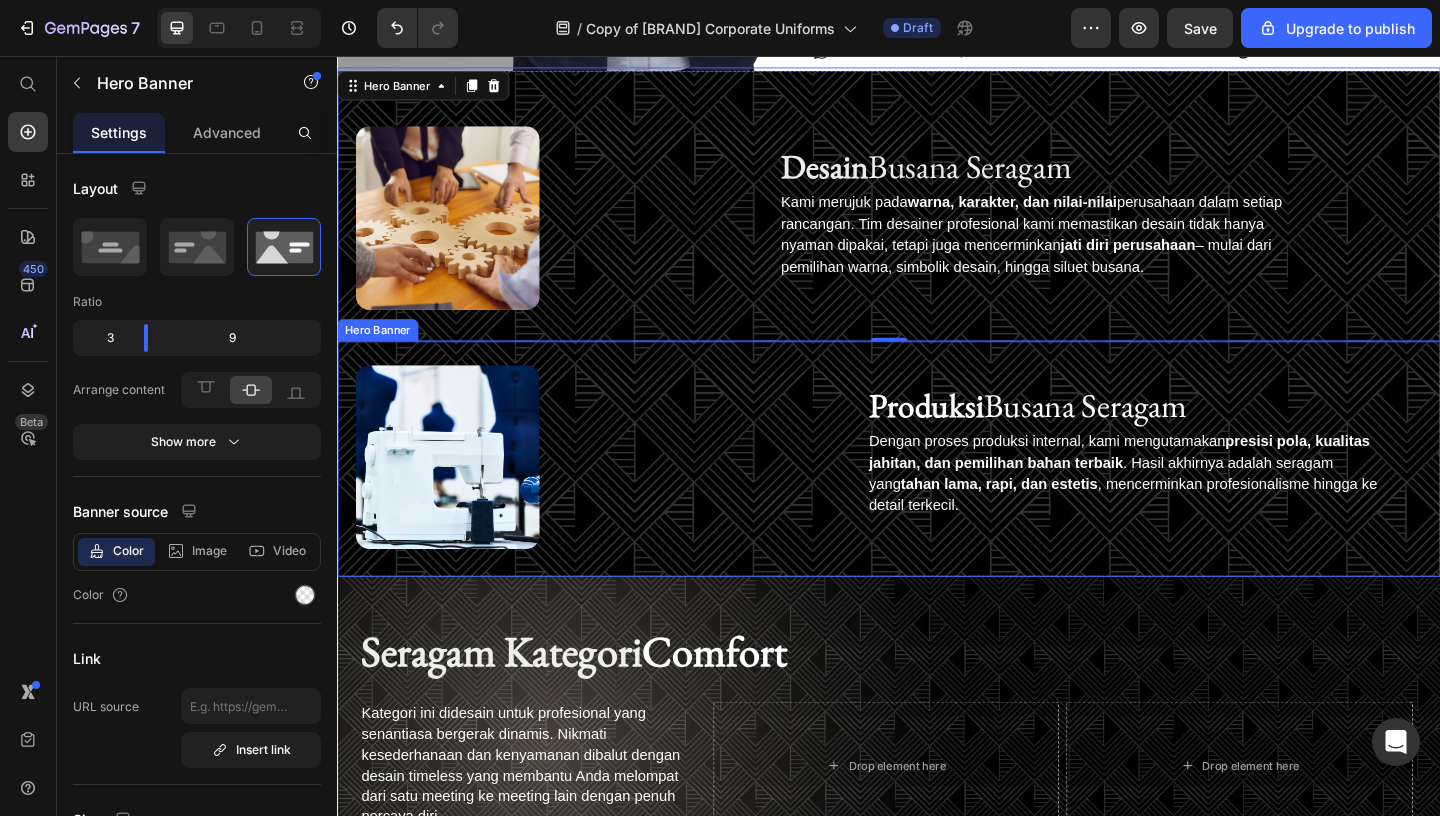 click on "Produksi  Busana Seragam Heading Dengan proses produksi internal, kami mengutamakan  presisi pola, kualitas jahitan, dan pemilihan bahan terbaik . Hasil akhirnya adalah seragam yang  tahan lama, rapi, dan estetis , mencerminkan profesionalisme hingga ke detail terkecil. Text Block Row" at bounding box center [1202, 492] 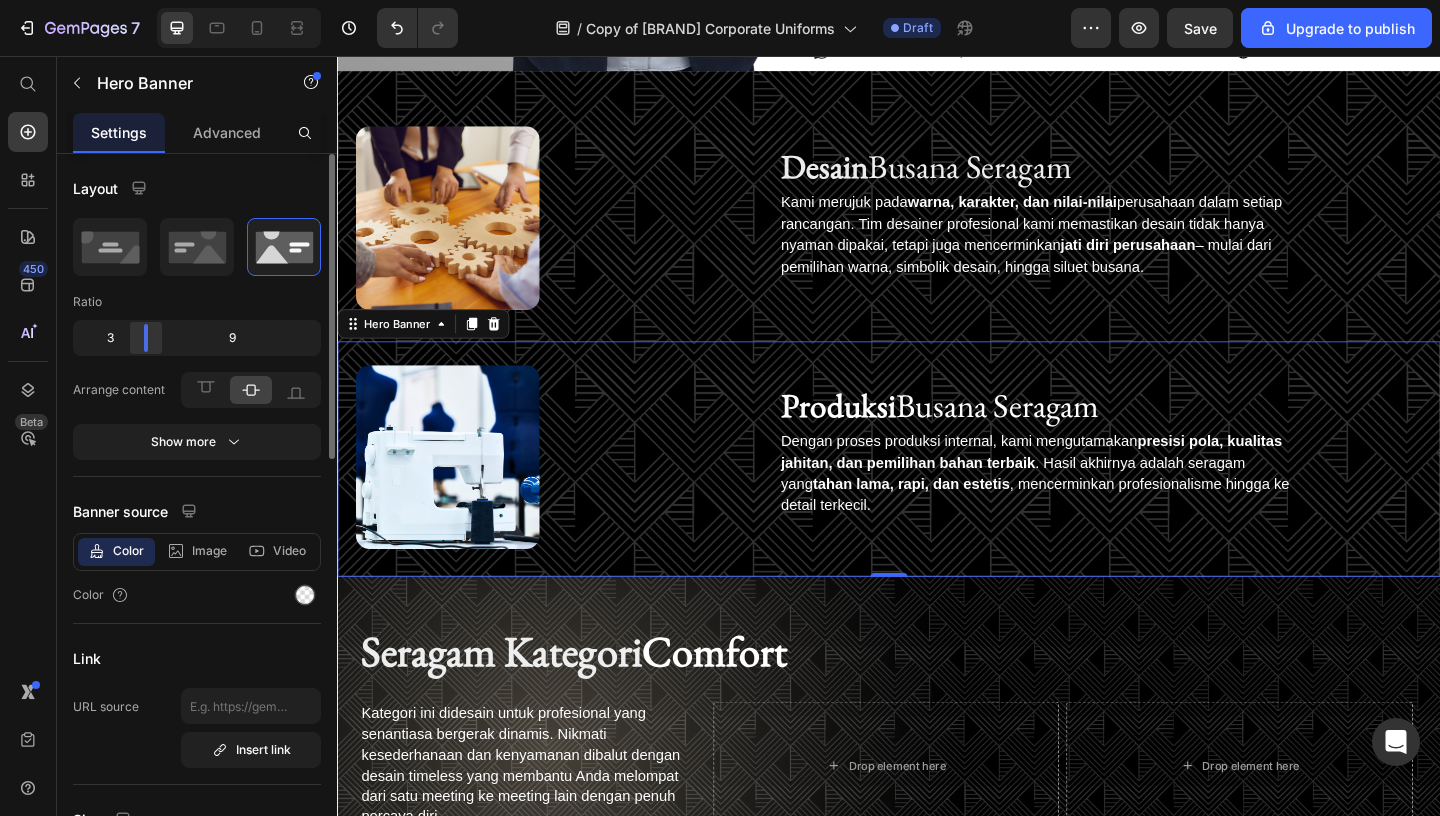 drag, startPoint x: 180, startPoint y: 337, endPoint x: 136, endPoint y: 339, distance: 44.04543 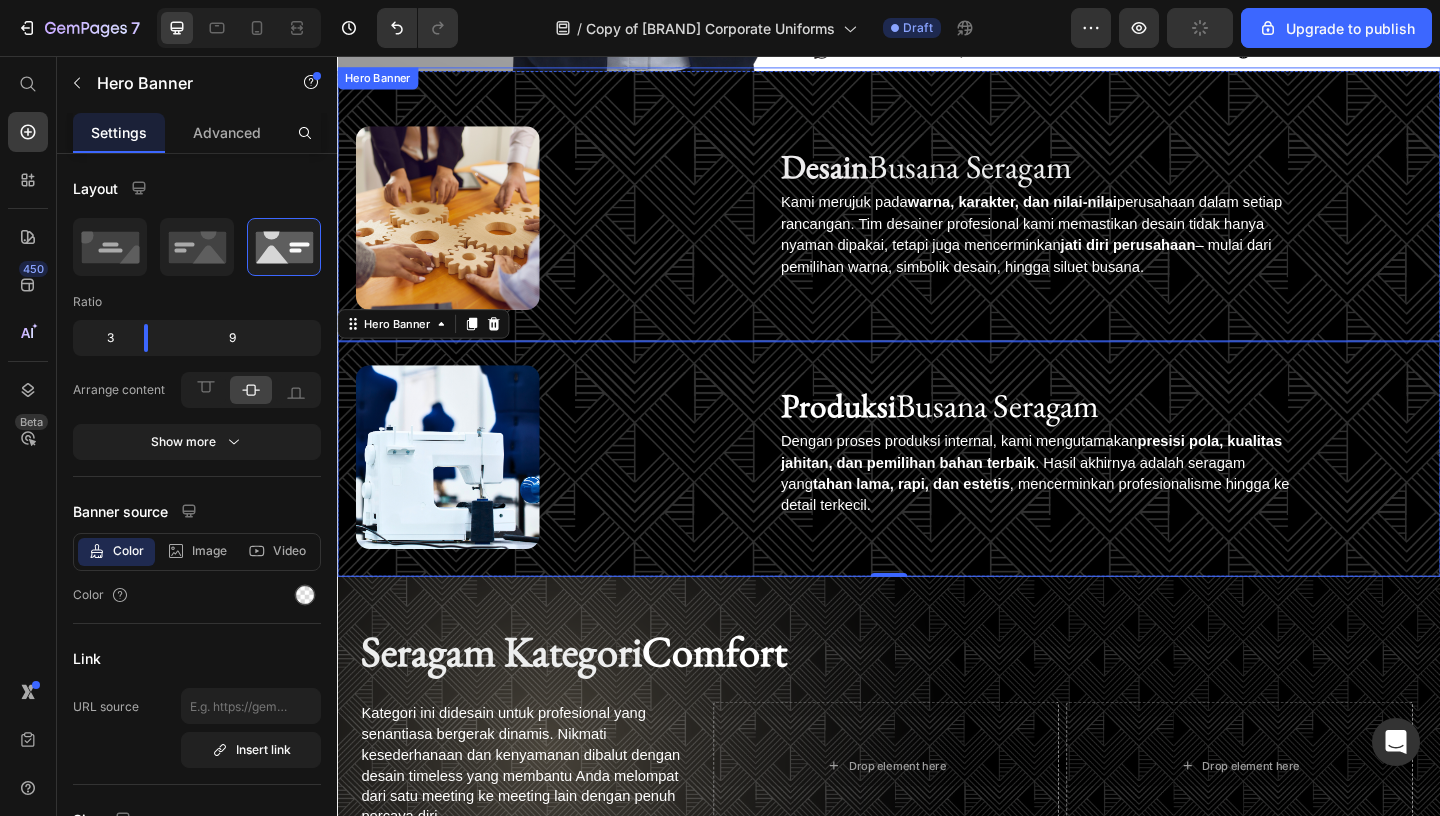 click on "Desain  Busana Seragam Heading Kami merujuk pada  warna, karakter, dan nilai-nilai  perusahaan dalam setiap rancangan. Tim desainer profesional kami memastikan desain tidak hanya nyaman dipakai, tetapi juga mencerminkan  jati diri perusahaan  – mulai dari pemilihan warna, simbolik desain, hingga siluet busana. Text Block Row" at bounding box center [1106, 232] 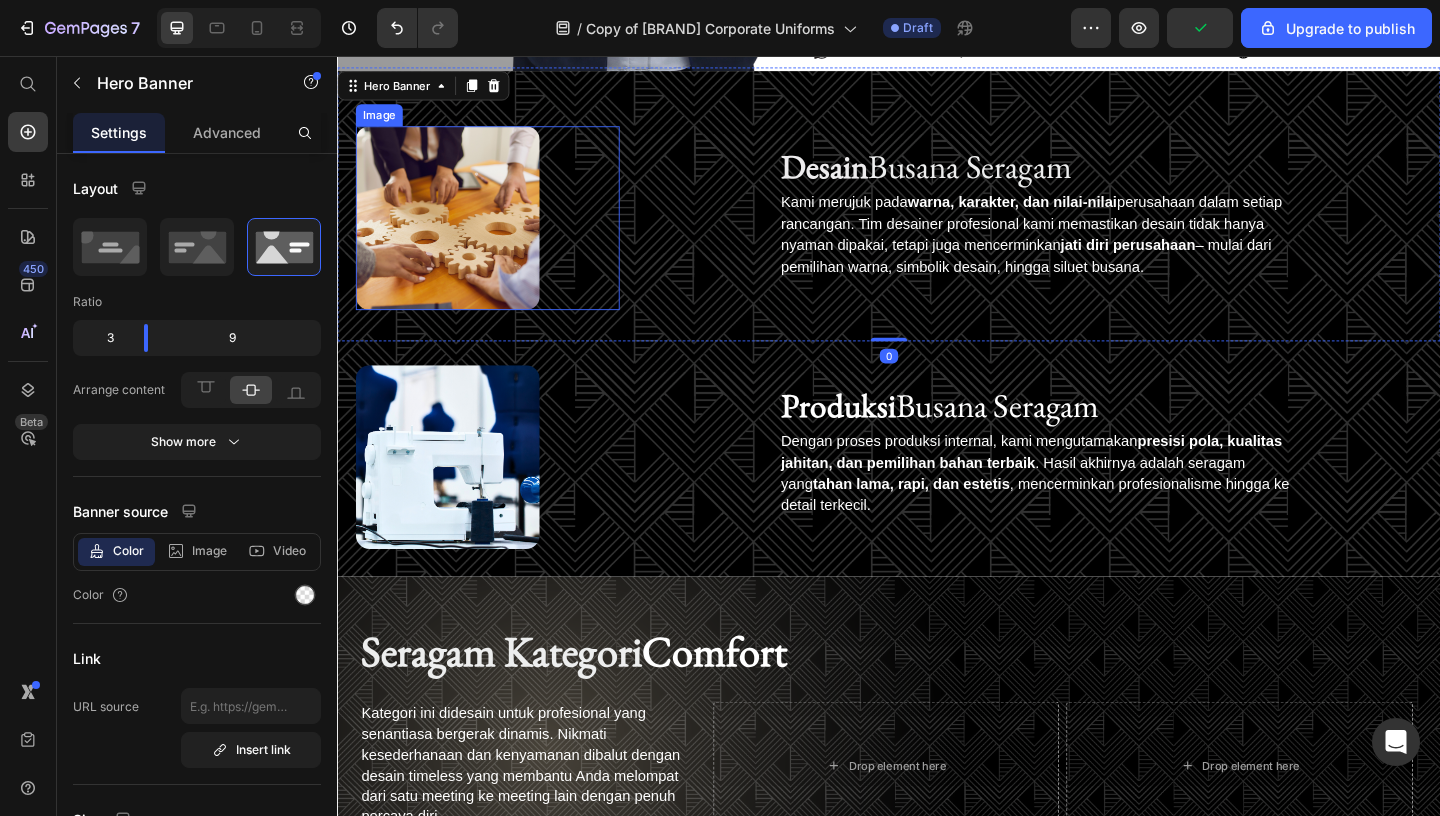 click at bounding box center (500, 232) 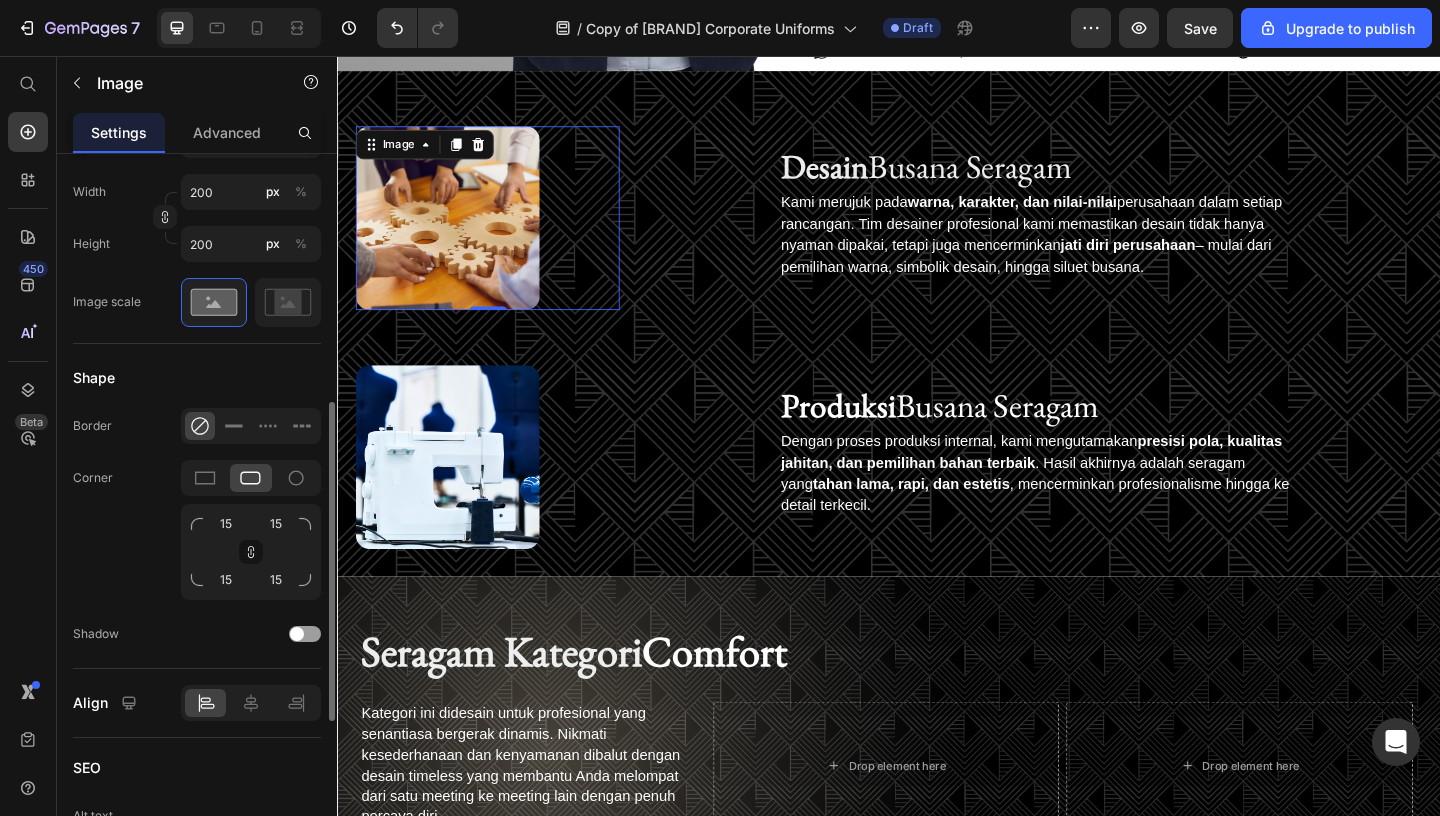 scroll, scrollTop: 686, scrollLeft: 0, axis: vertical 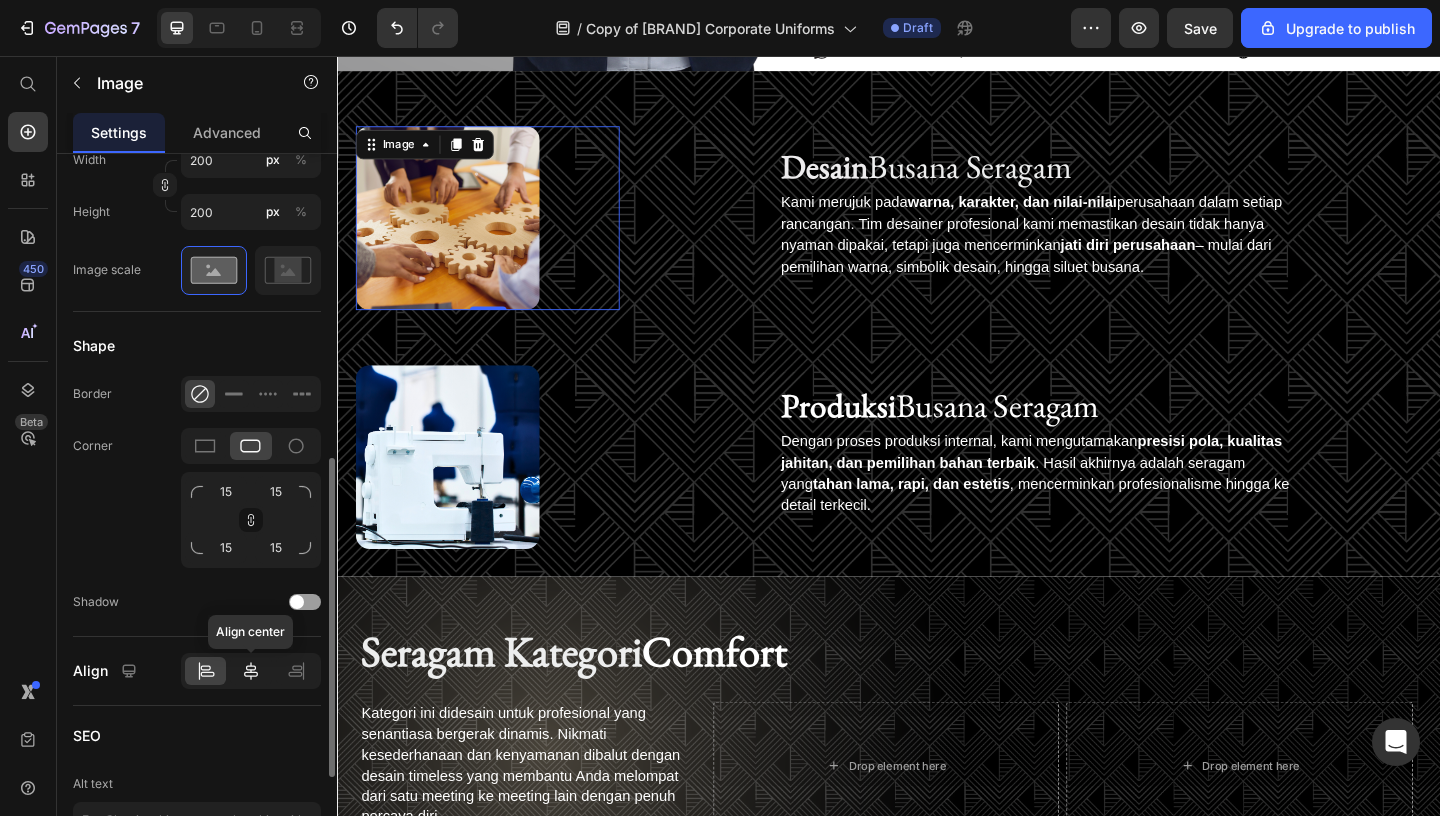 click 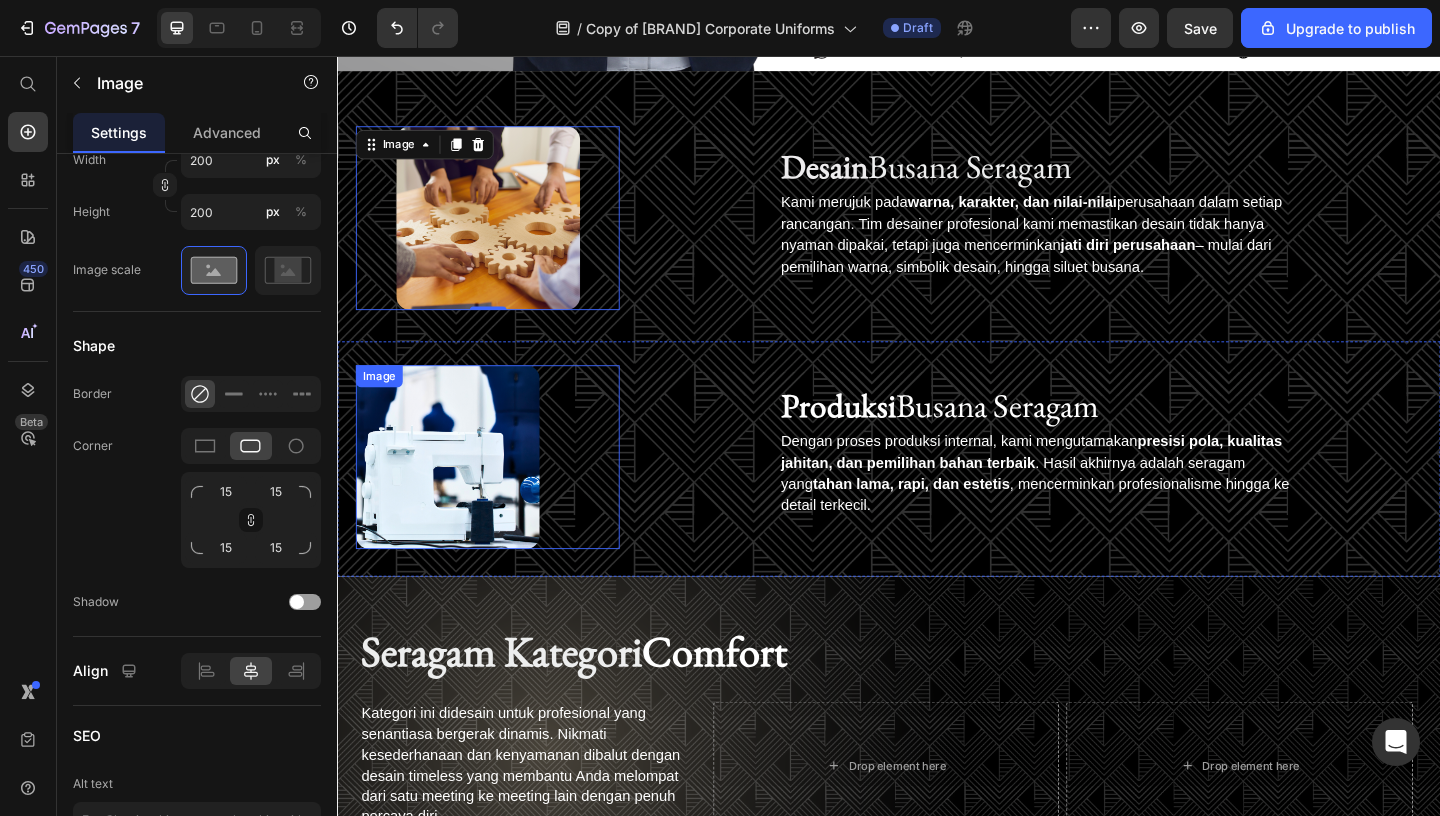 click at bounding box center [500, 492] 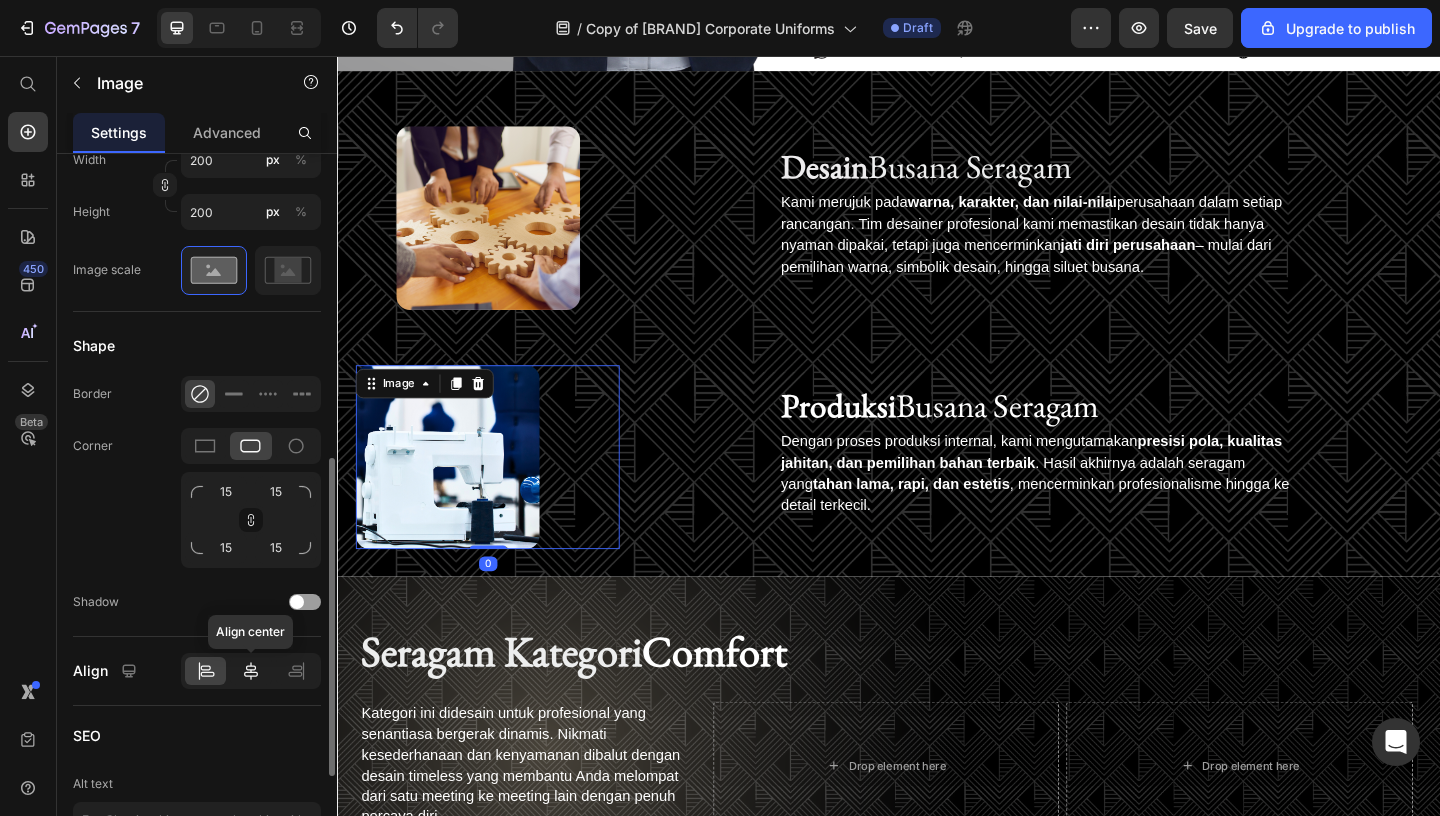 click 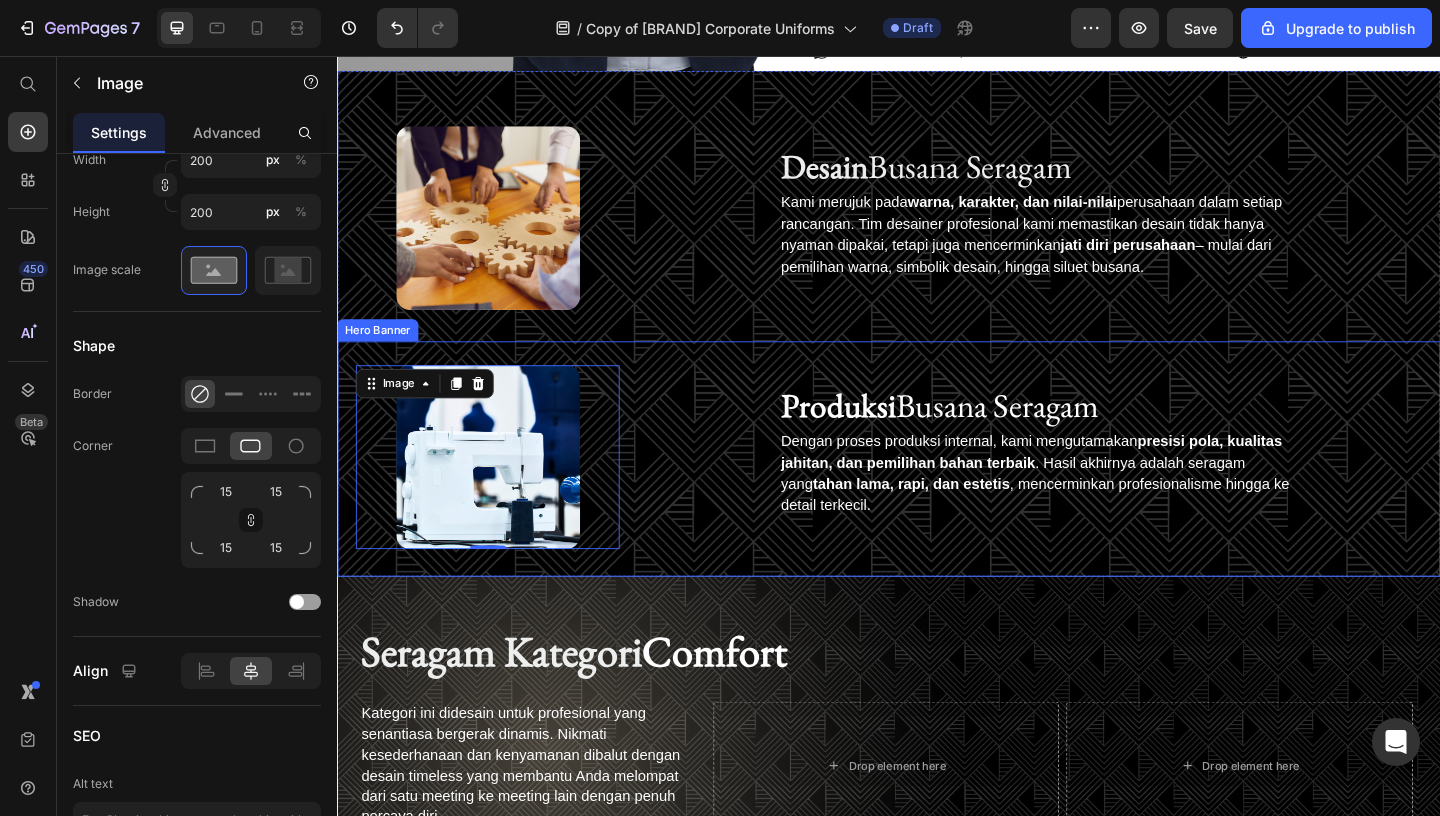 click on "Produksi  Busana Seragam Heading Dengan proses produksi internal, kami mengutamakan  presisi pola, kualitas jahitan, dan pemilihan bahan terbaik . Hasil akhirnya adalah seragam yang  tahan lama, rapi, dan estetis , mencerminkan profesionalisme hingga ke detail terkecil. Text Block Row" at bounding box center [1106, 492] 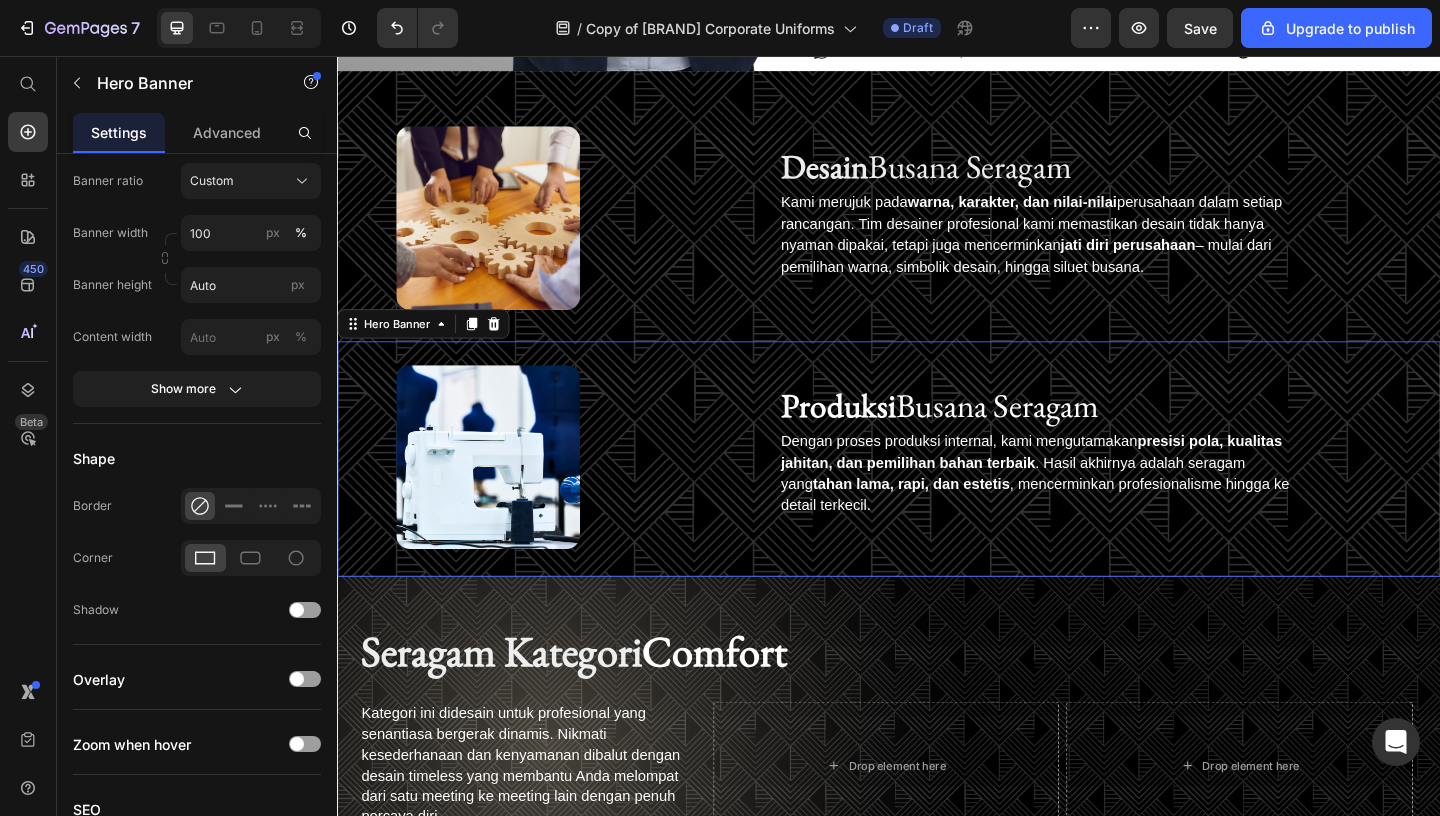 scroll, scrollTop: 0, scrollLeft: 0, axis: both 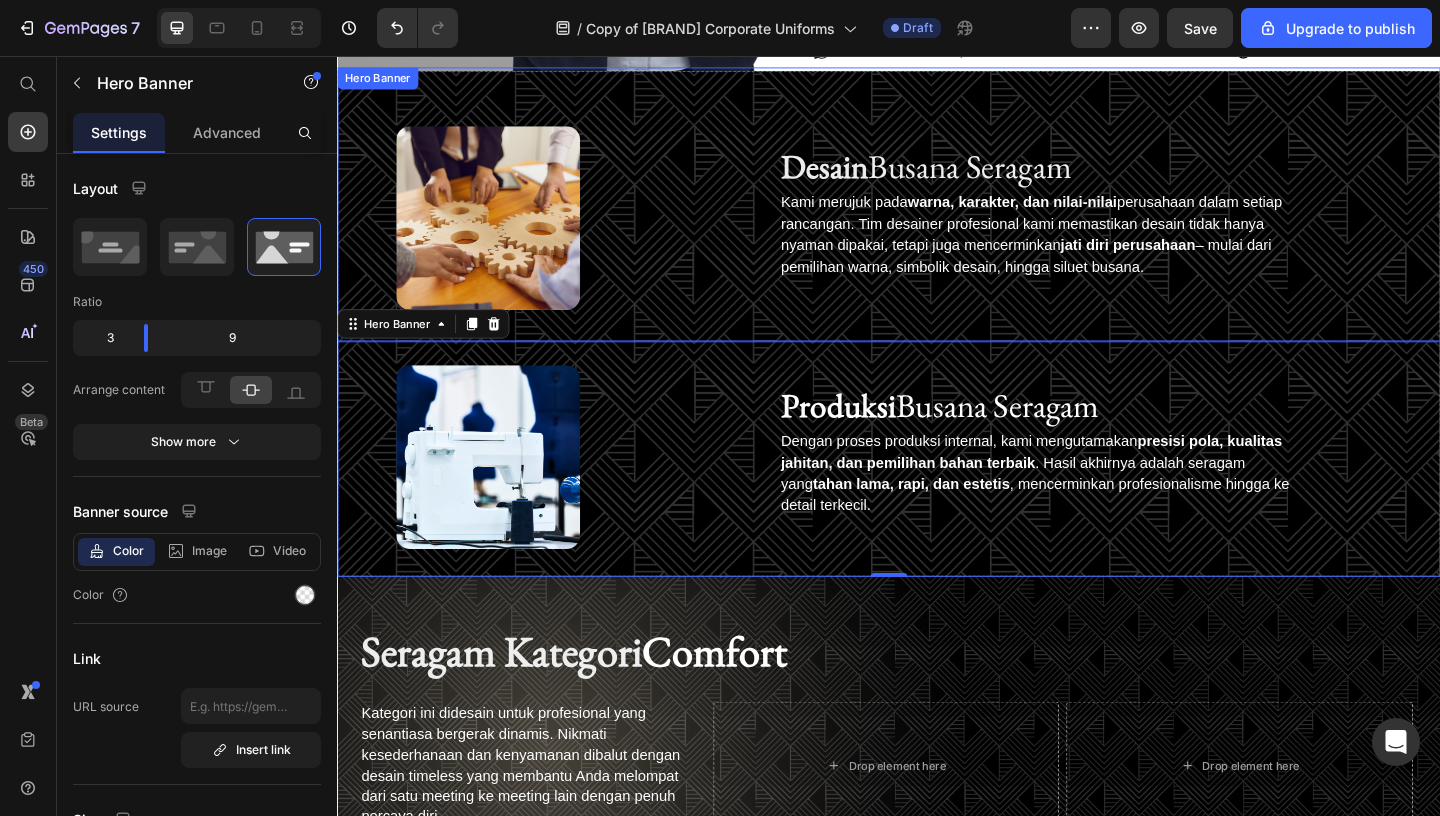 click on "Desain  Busana Seragam Heading Kami merujuk pada  warna, karakter, dan nilai-nilai  perusahaan dalam setiap rancangan. Tim desainer profesional kami memastikan desain tidak hanya nyaman dipakai, tetapi juga mencerminkan  jati diri perusahaan  – mulai dari pemilihan warna, simbolik desain, hingga siluet busana. Text Block Row" at bounding box center (1106, 232) 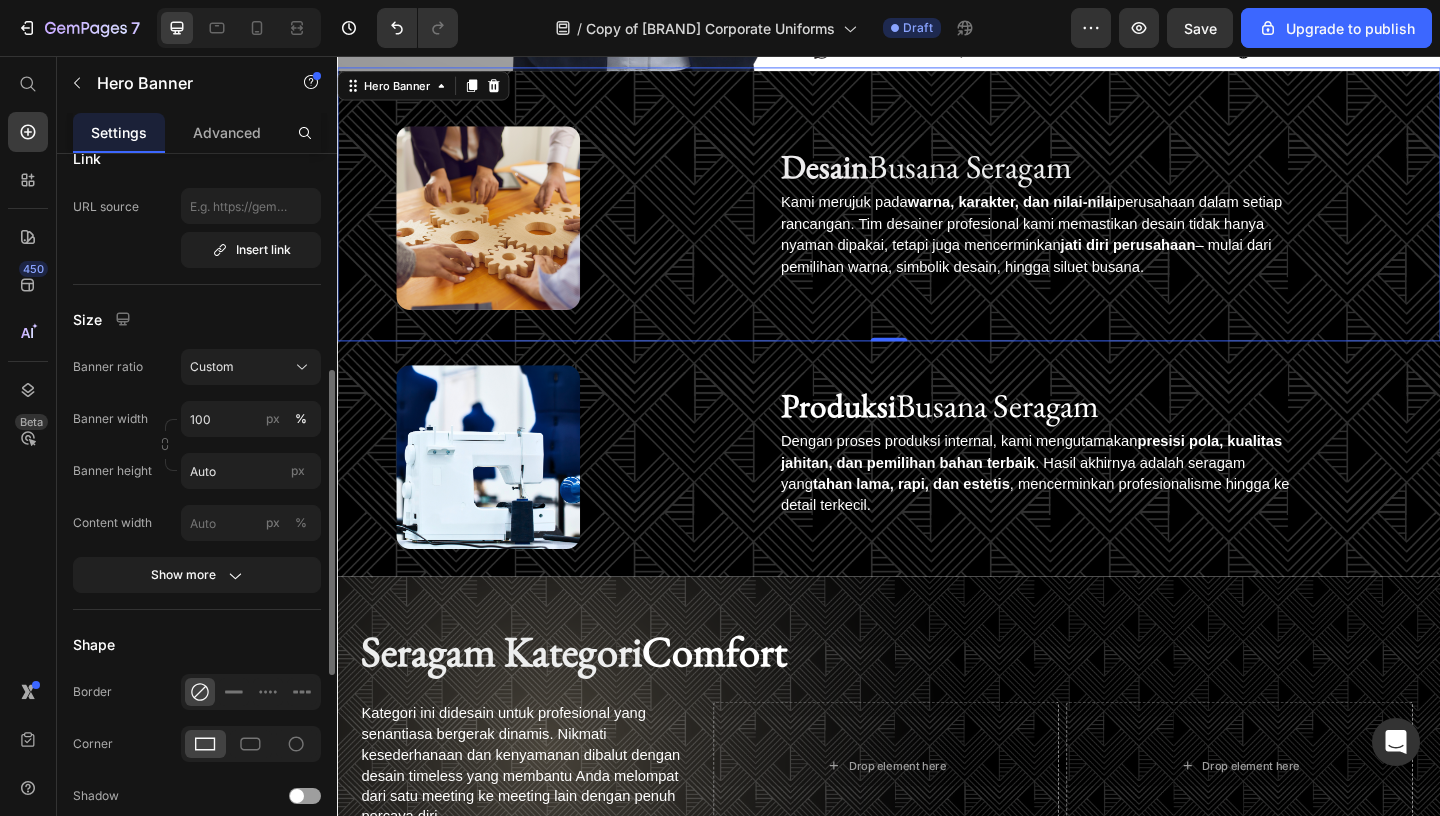 scroll, scrollTop: 503, scrollLeft: 0, axis: vertical 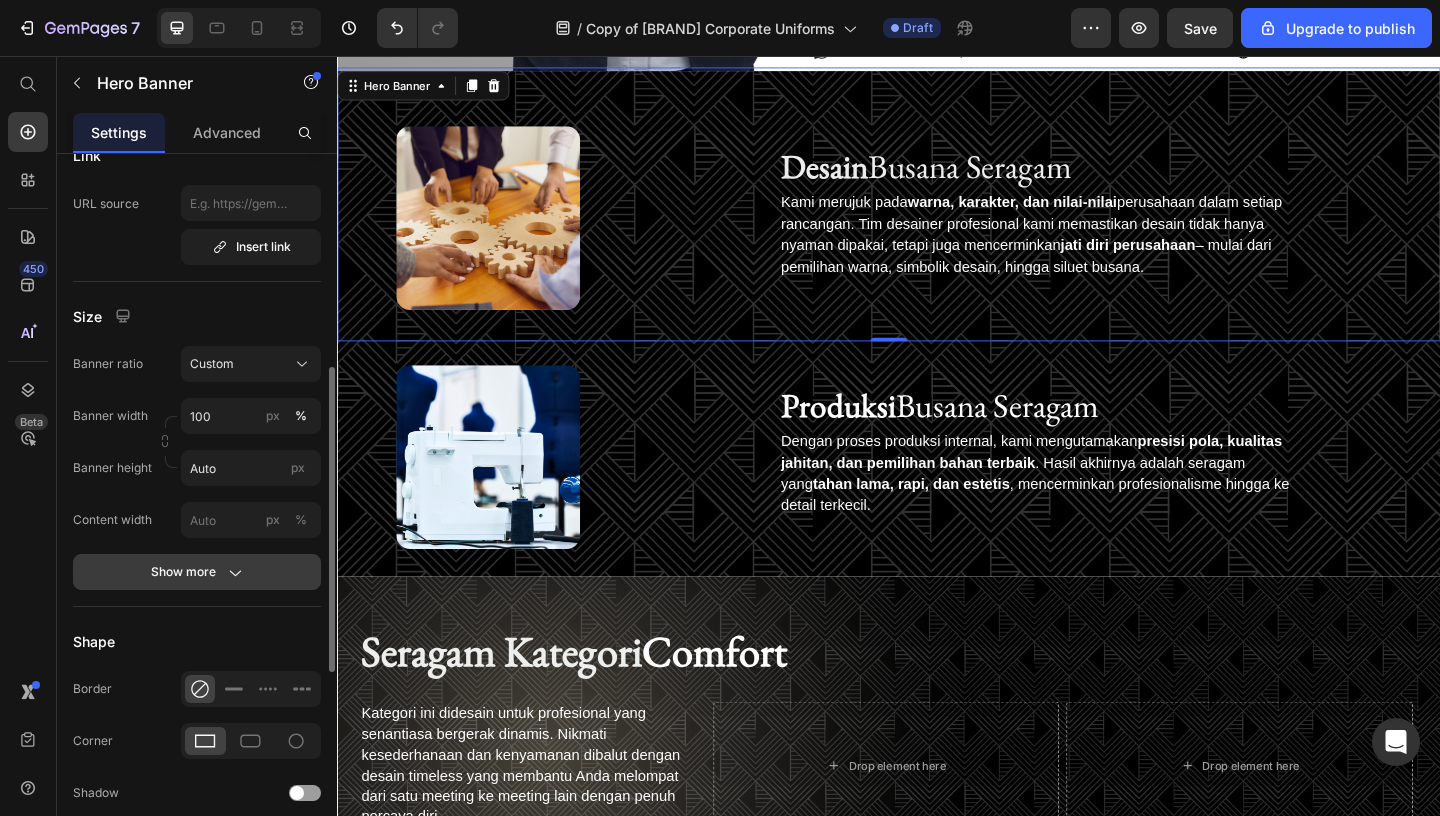 click on "Show more" 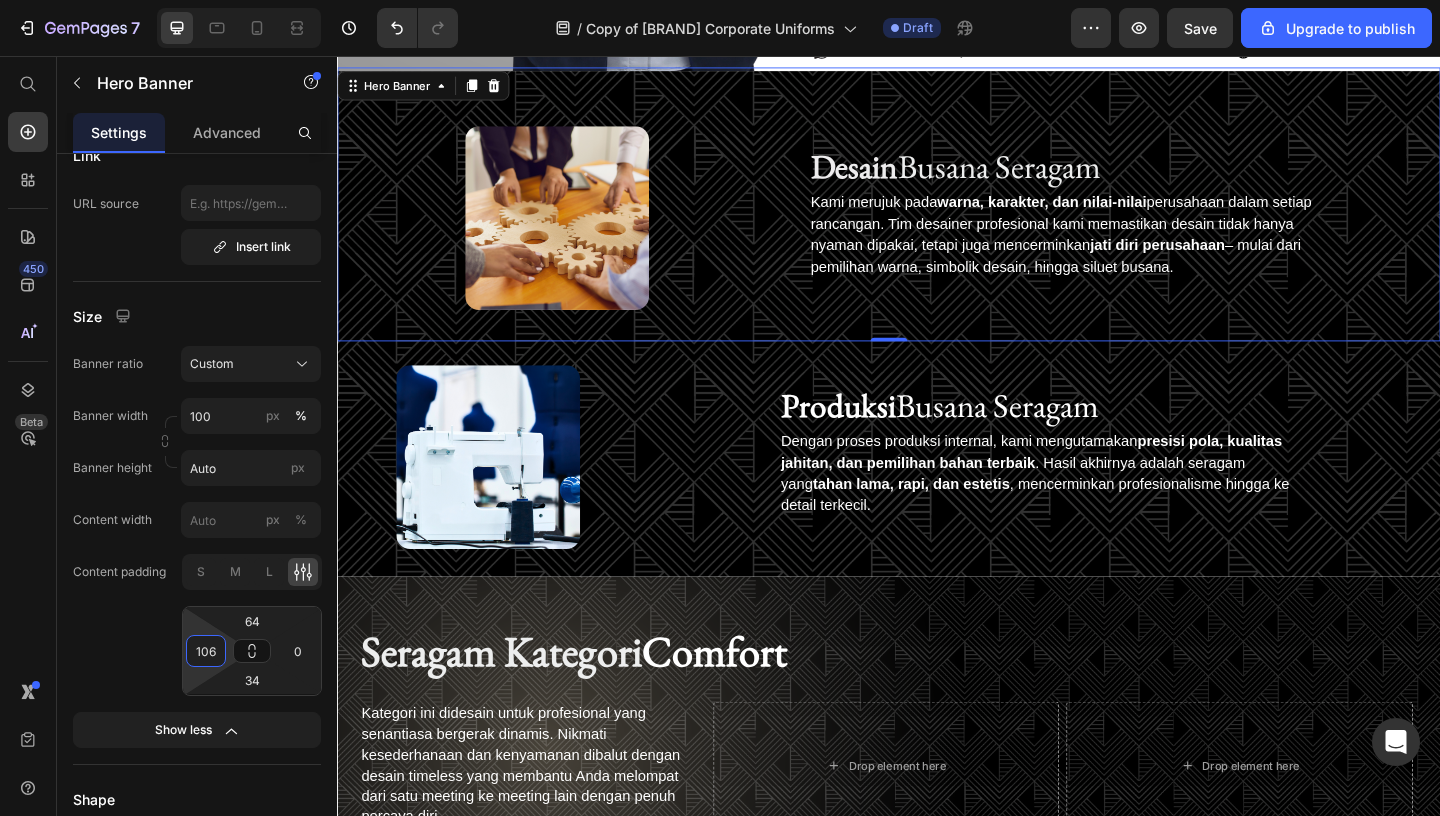 drag, startPoint x: 231, startPoint y: 645, endPoint x: 231, endPoint y: 602, distance: 43 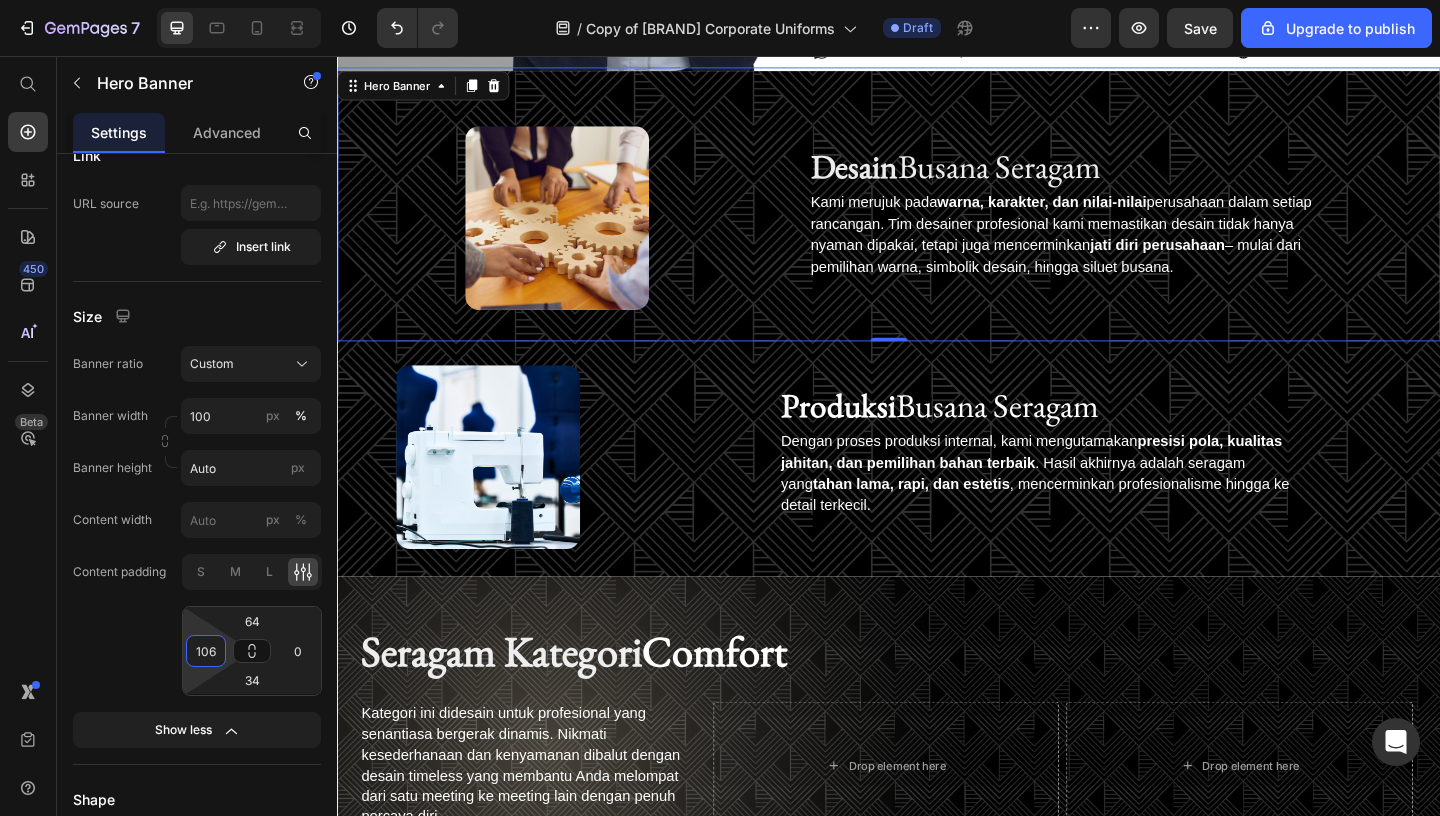 click on "7   /  Copy of Nina Nugroho Corporate Uniforms Draft Preview  Save  Upgrade to publish 450 Beta Start with Sections Elements Hero Section Product Detail Brands Trusted Badges Guarantee Product Breakdown How to use Testimonials Compare Bundle FAQs Social Proof Brand Story Product List Collection Blog List Contact Sticky Add to Cart Custom Footer Browse Library 450 Layout
Row
Row
Row
Row Text
Heading
Text Block Button
Button
Button
Sticky Back to top Media
Image" at bounding box center [720, 0] 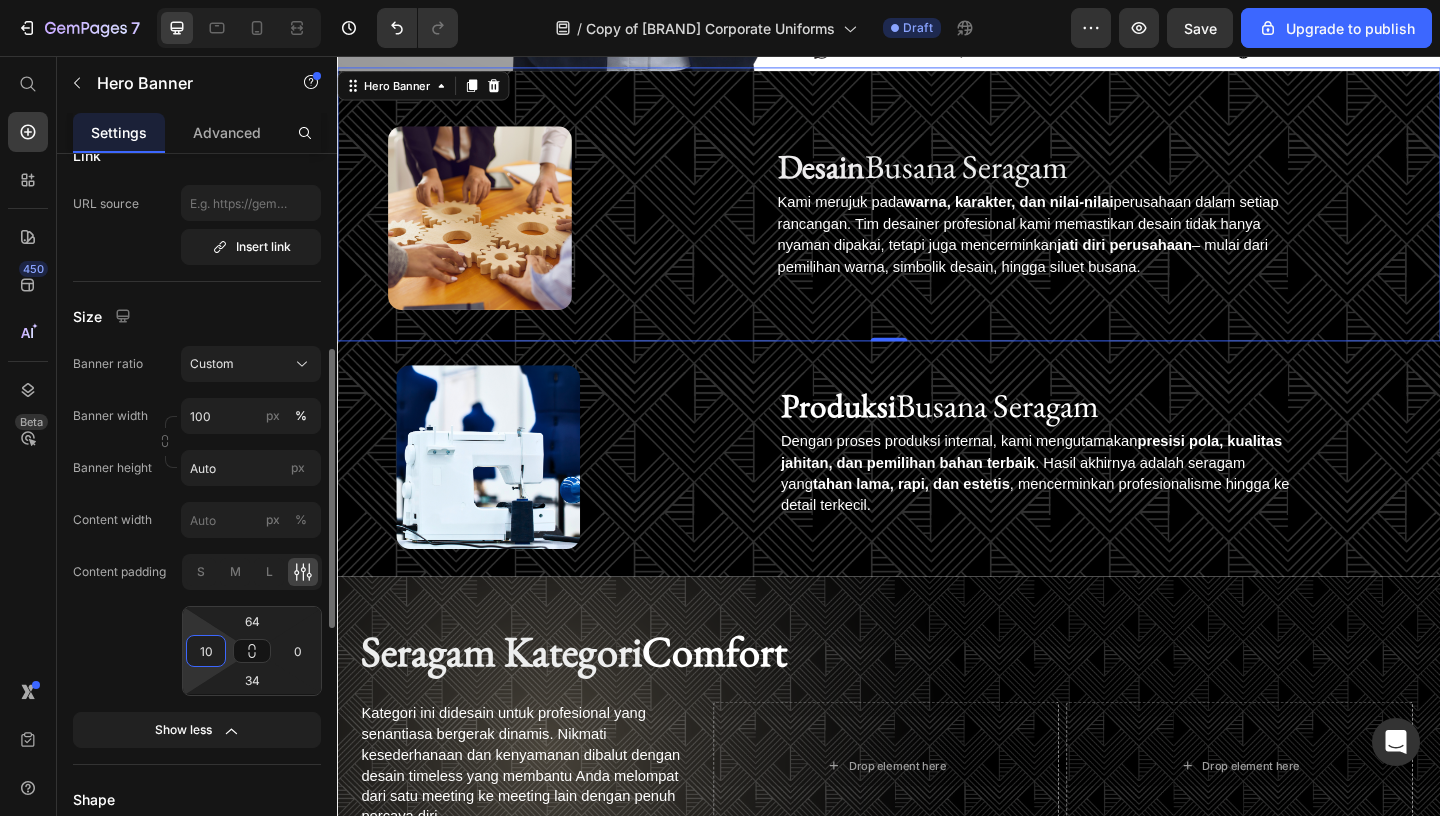 type on "100" 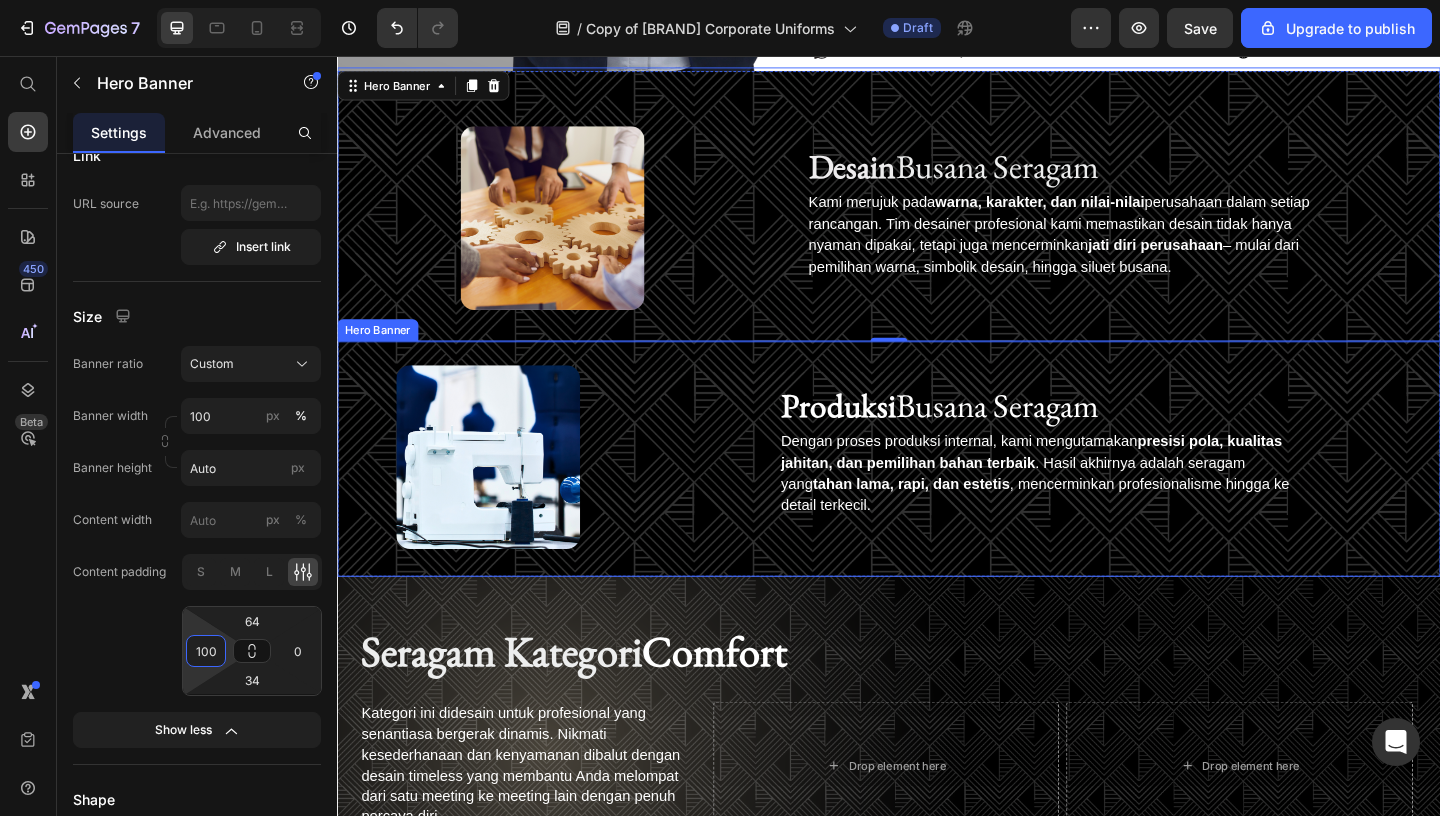 click at bounding box center [500, 492] 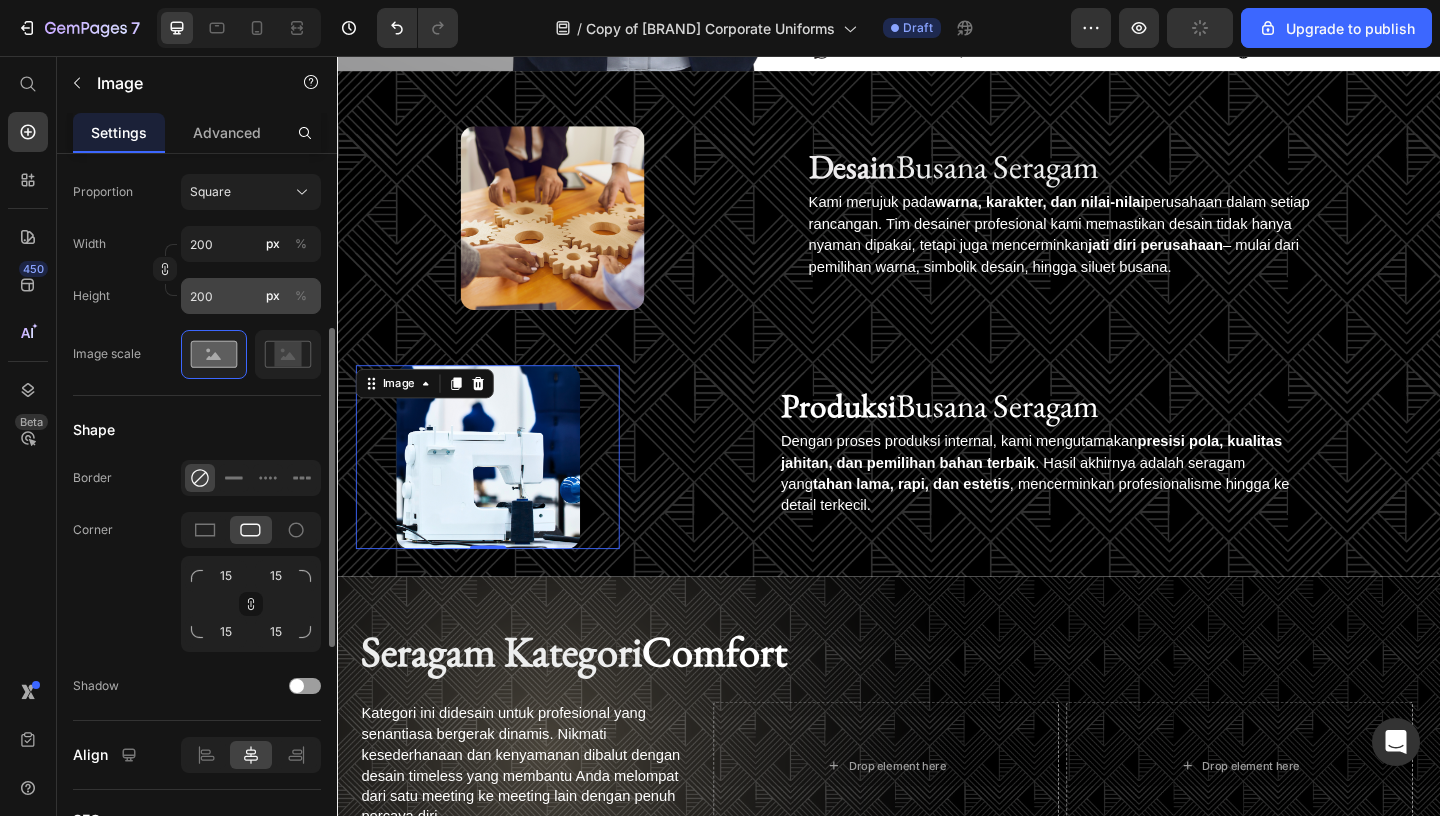 scroll, scrollTop: 617, scrollLeft: 0, axis: vertical 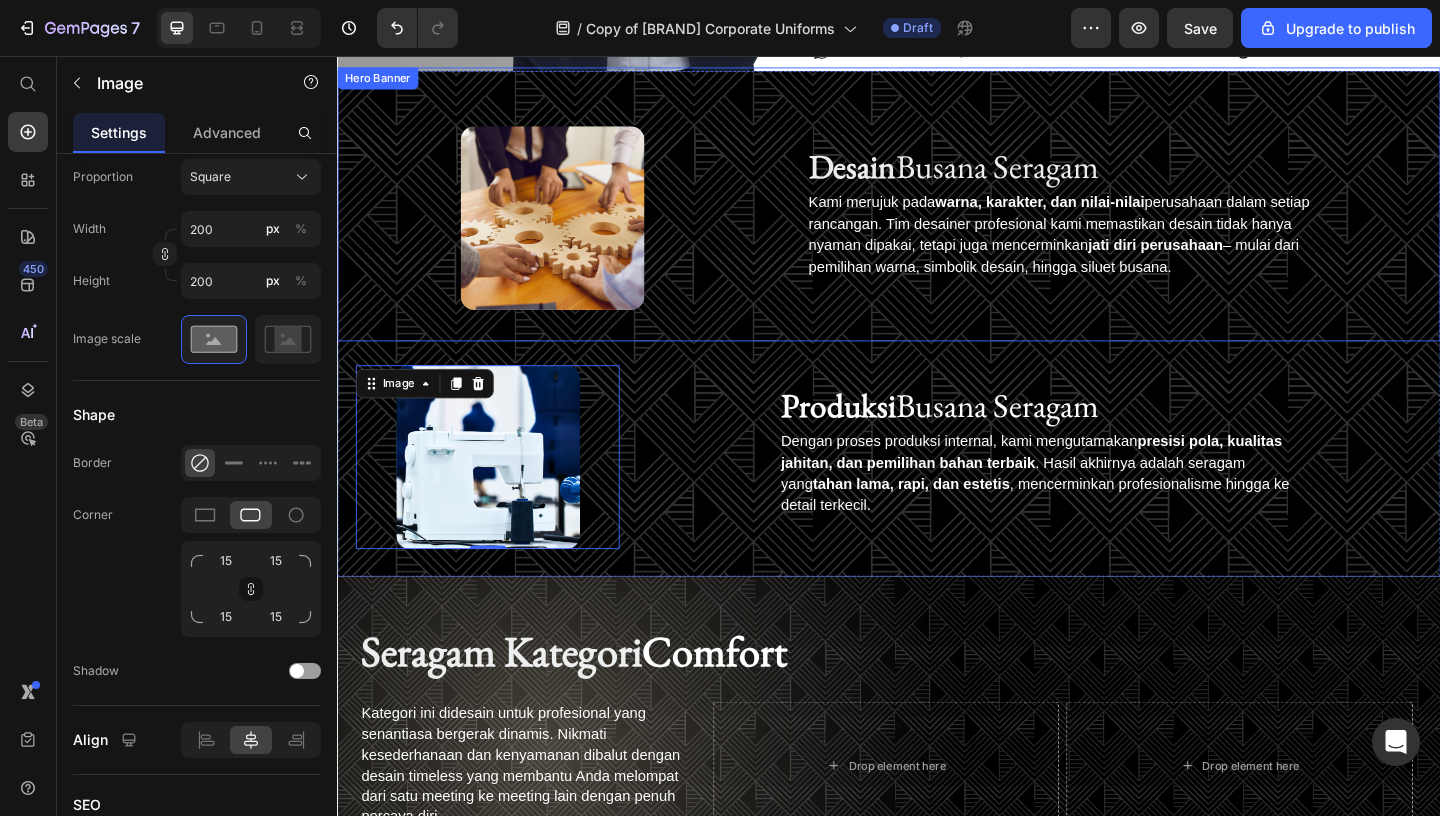 click on "Desain  Busana Seragam Heading Kami merujuk pada  warna, karakter, dan nilai-nilai  perusahaan dalam setiap rancangan. Tim desainer profesional kami memastikan desain tidak hanya nyaman dipakai, tetapi juga mencerminkan  jati diri perusahaan  – mulai dari pemilihan warna, simbolik desain, hingga siluet busana. Text Block Row Image" at bounding box center (937, 217) 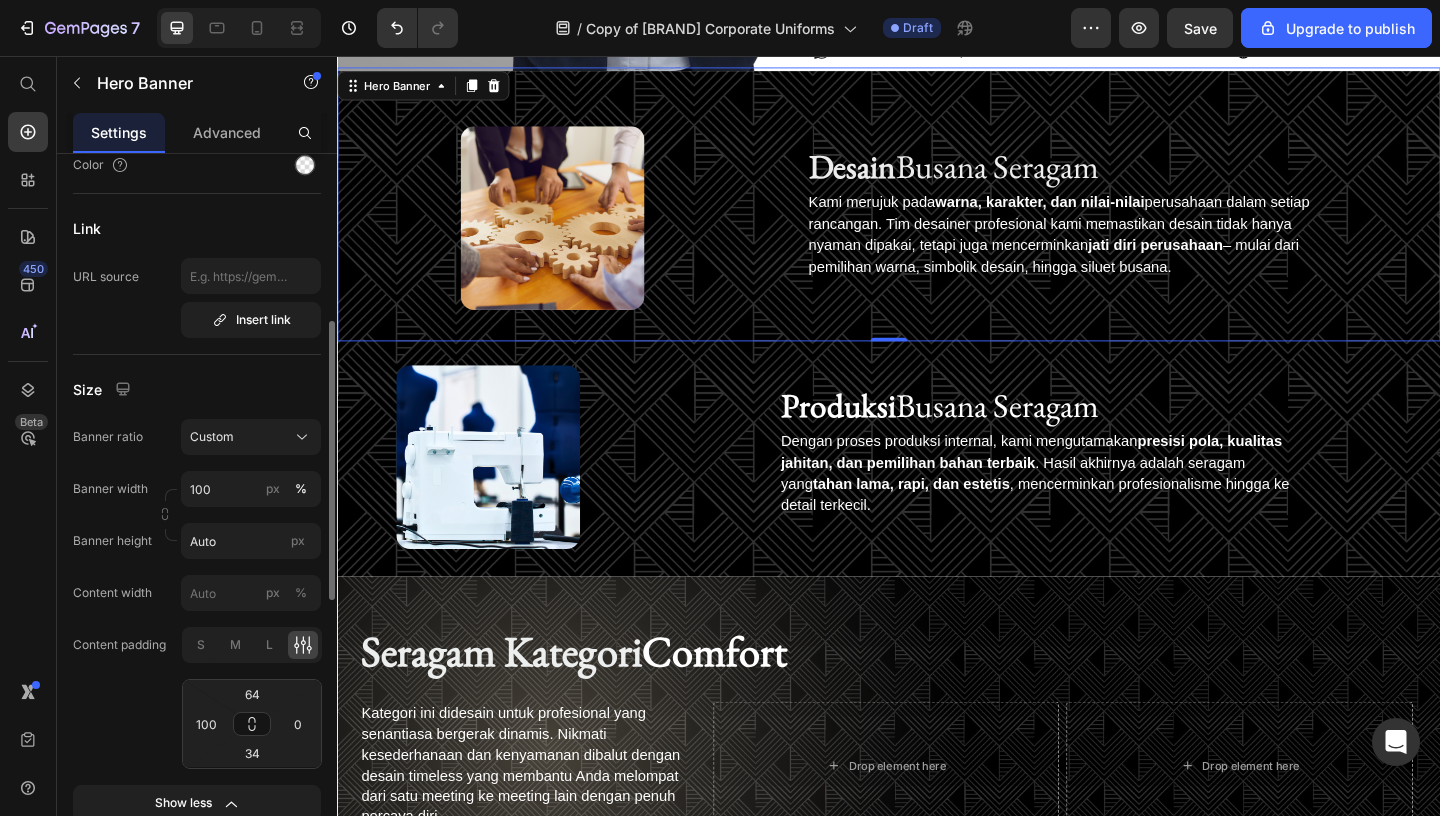 scroll, scrollTop: 433, scrollLeft: 0, axis: vertical 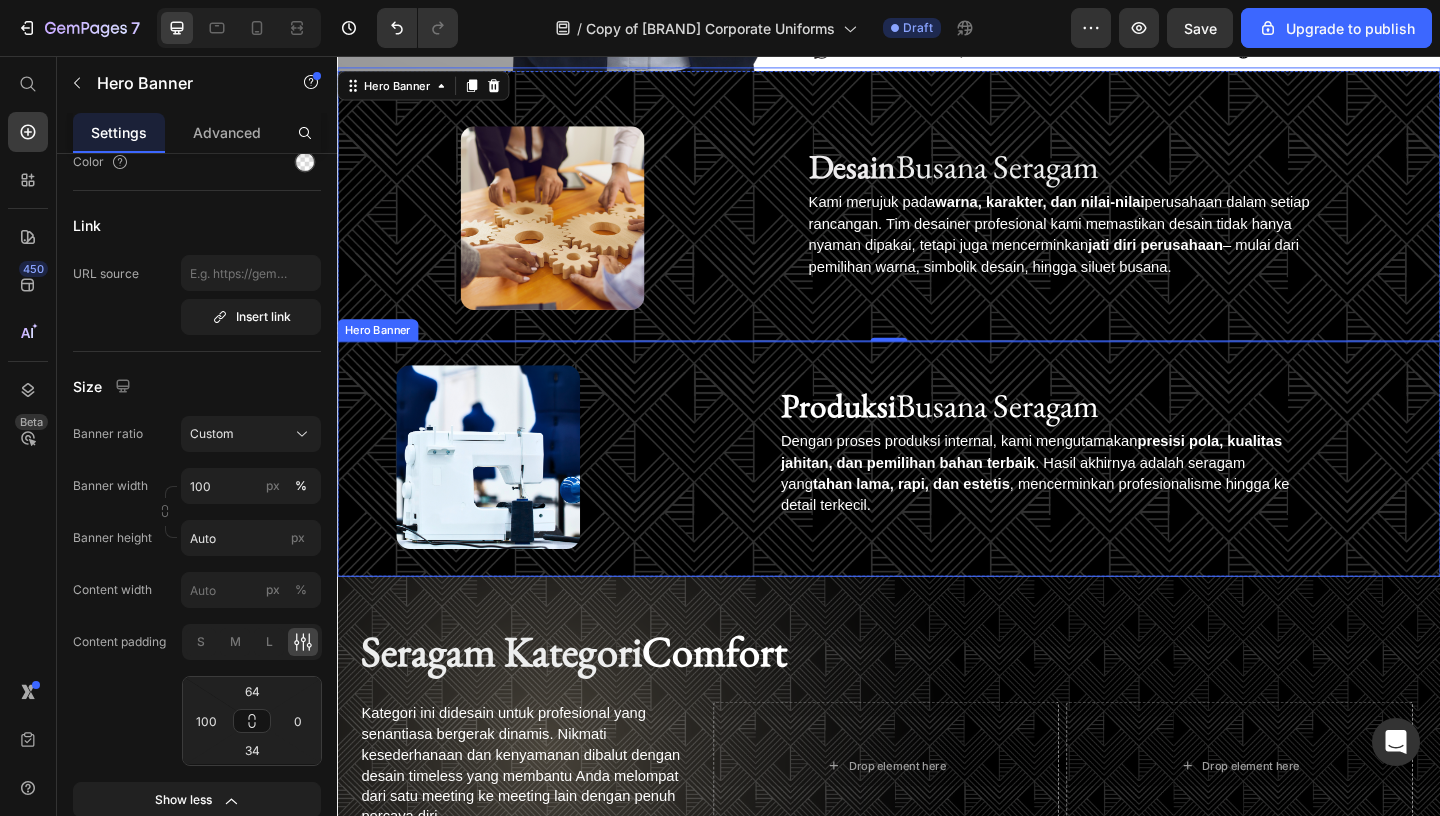 click on "Produksi  Busana Seragam Heading Dengan proses produksi internal, kami mengutamakan  presisi pola, kualitas jahitan, dan pemilihan bahan terbaik . Hasil akhirnya adalah seragam yang  tahan lama, rapi, dan estetis , mencerminkan profesionalisme hingga ke detail terkecil. Text Block Row Image" at bounding box center [937, 494] 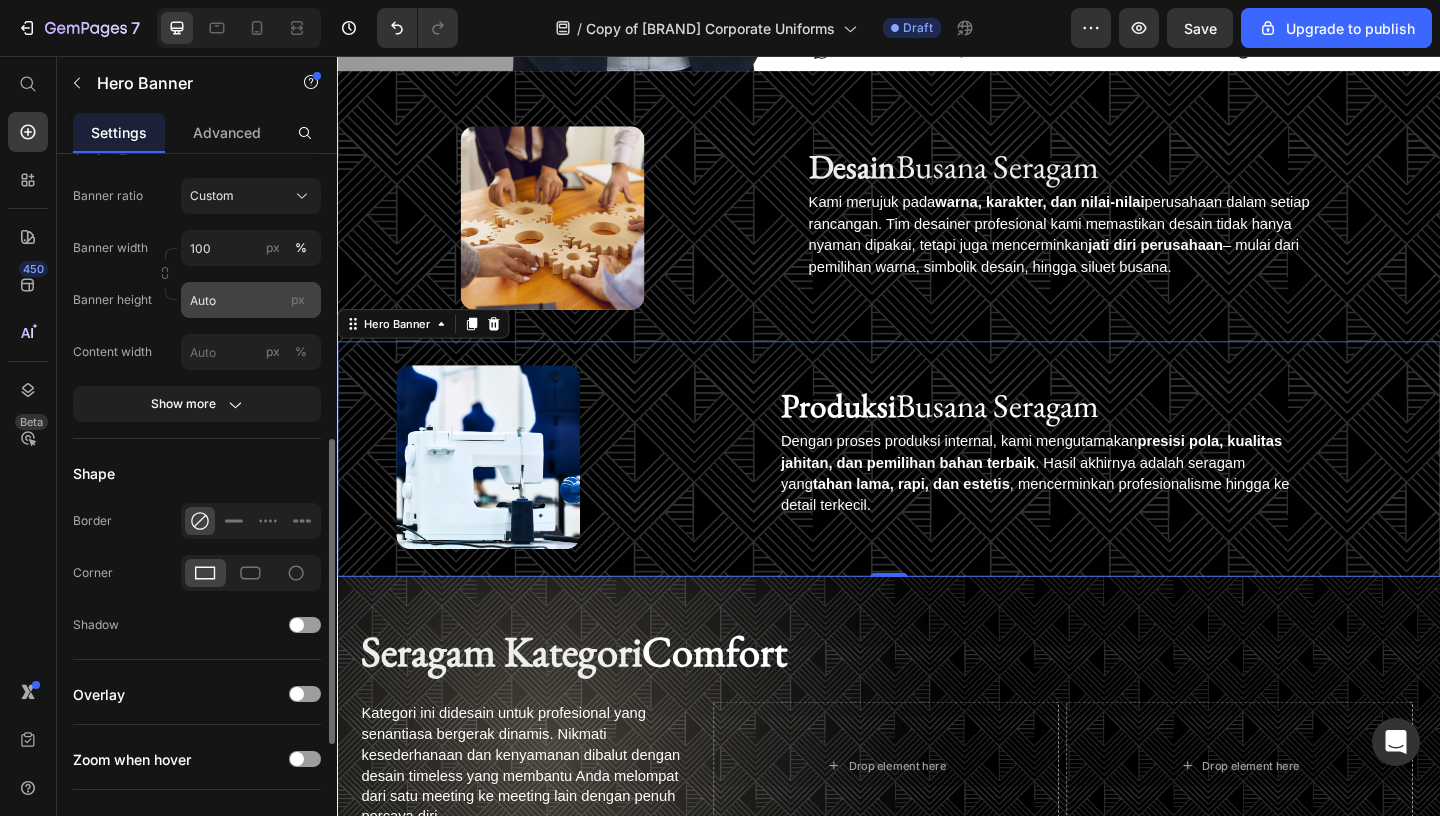 scroll, scrollTop: 655, scrollLeft: 0, axis: vertical 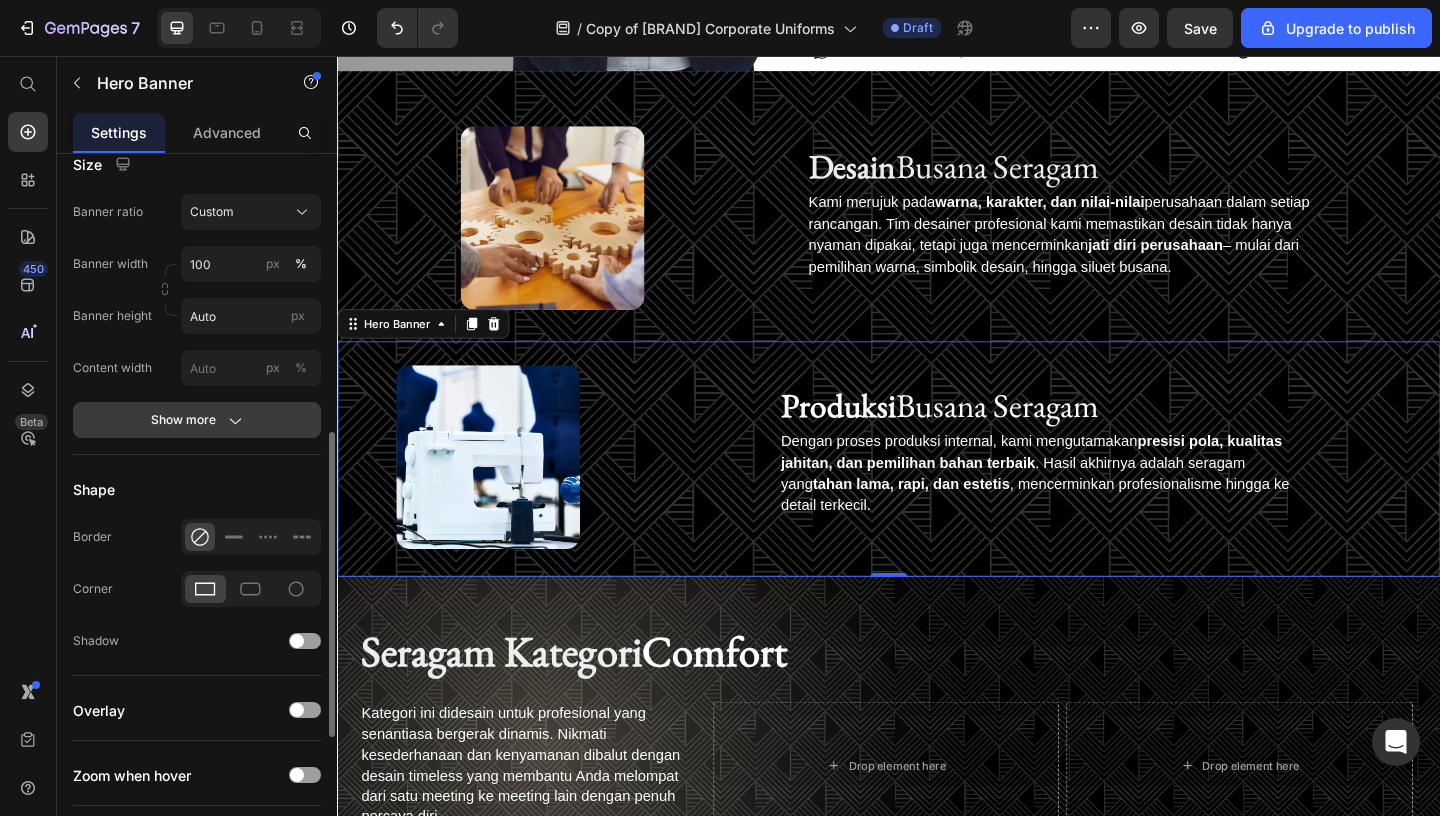 click on "Show more" 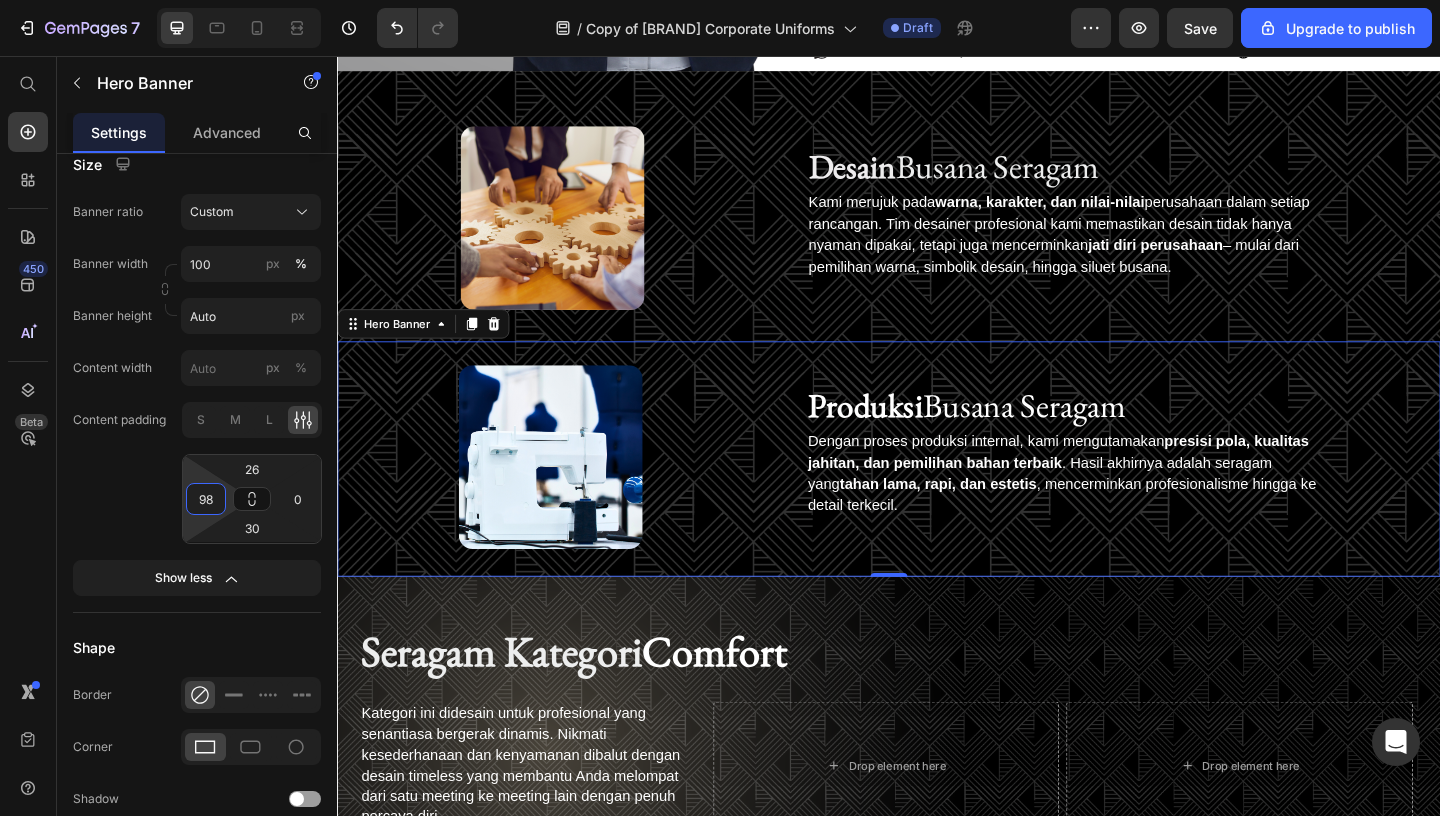 type on "100" 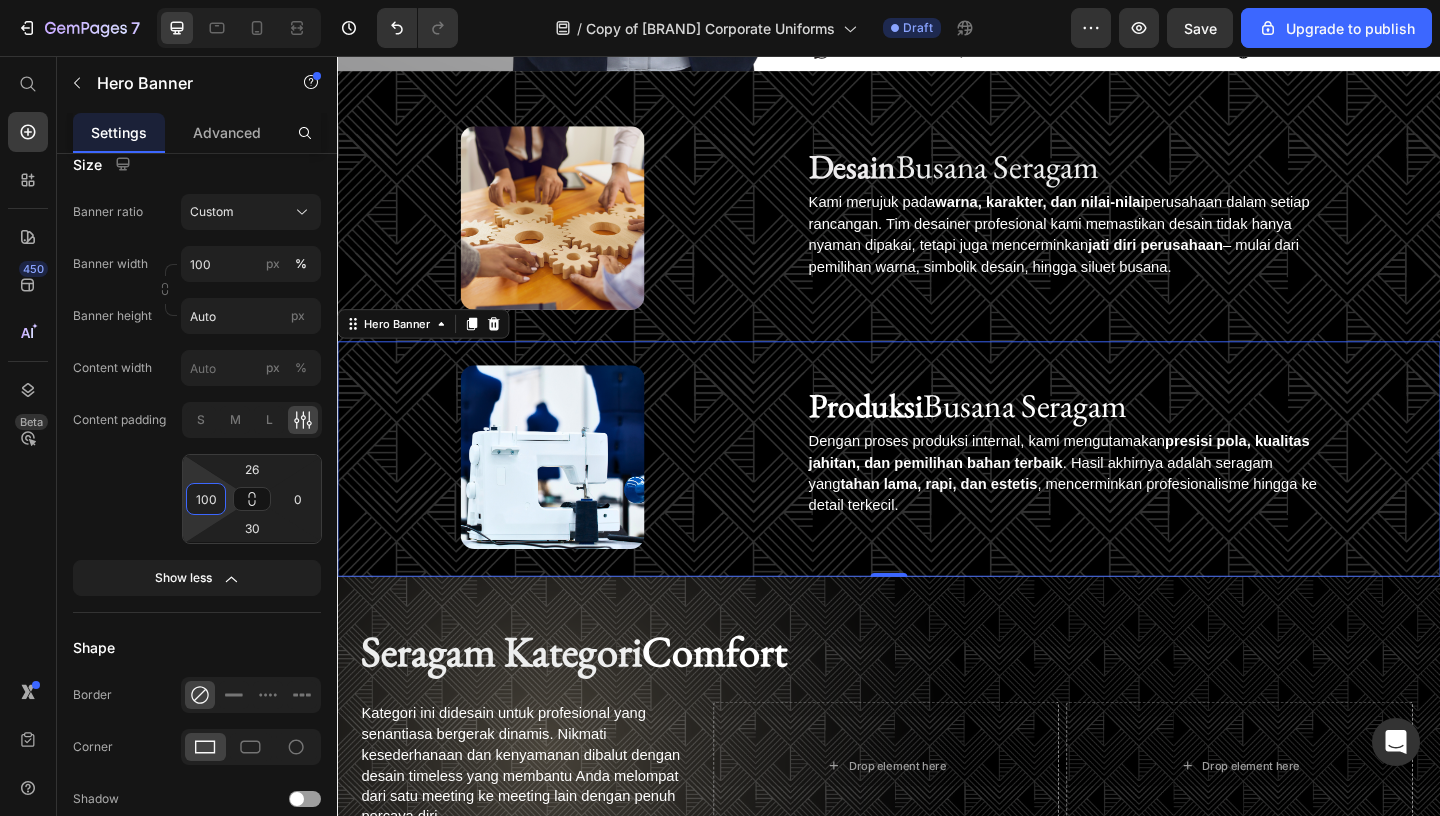 drag, startPoint x: 229, startPoint y: 502, endPoint x: 228, endPoint y: 462, distance: 40.012497 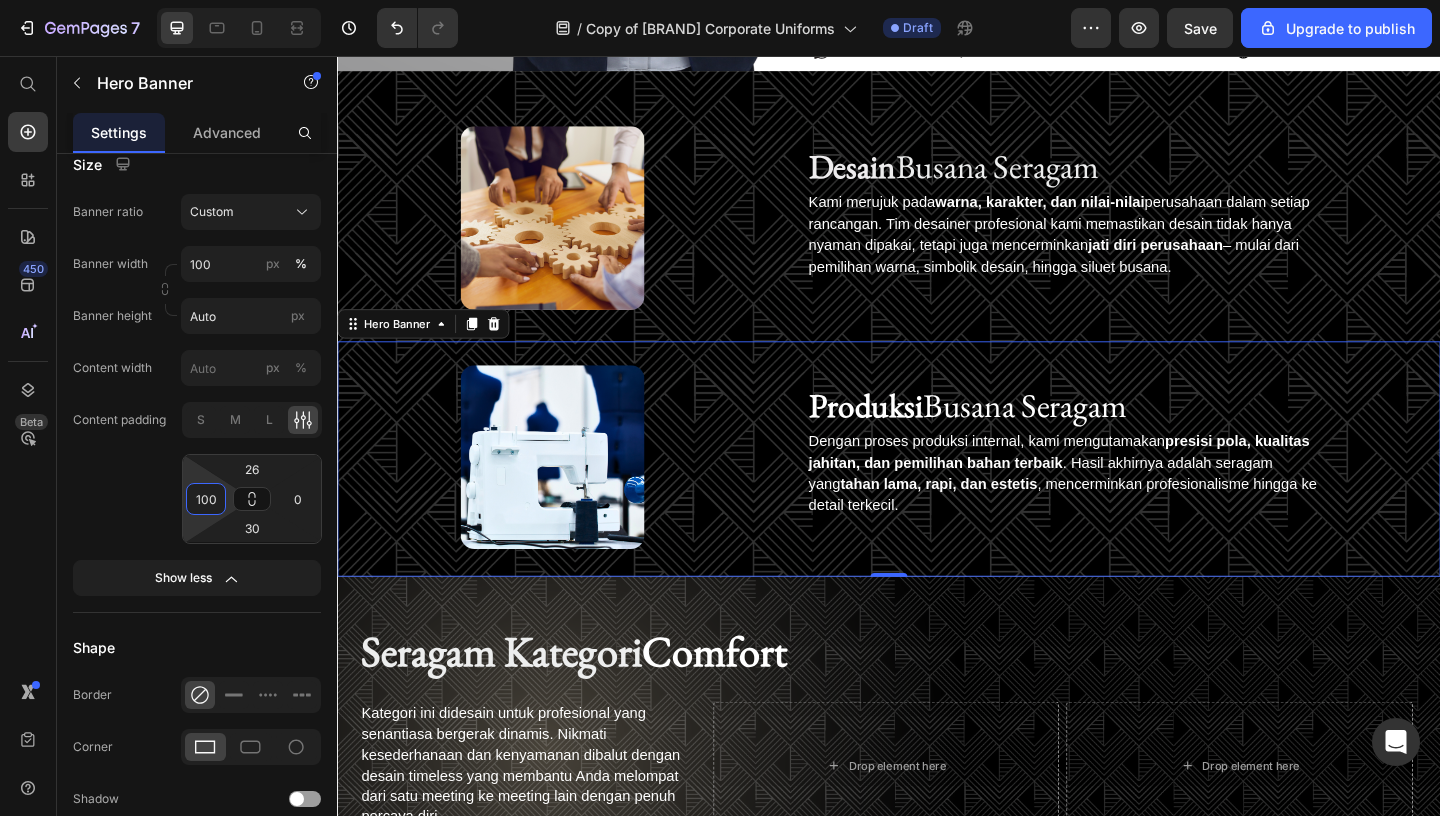 click on "7   /  Copy of Nina Nugroho Corporate Uniforms Draft Preview  Save  Upgrade to publish 450 Beta Start with Sections Elements Hero Section Product Detail Brands Trusted Badges Guarantee Product Breakdown How to use Testimonials Compare Bundle FAQs Social Proof Brand Story Product List Collection Blog List Contact Sticky Add to Cart Custom Footer Browse Library 450 Layout
Row
Row
Row
Row Text
Heading
Text Block Button
Button
Button
Sticky Back to top Media
Image" at bounding box center [720, 0] 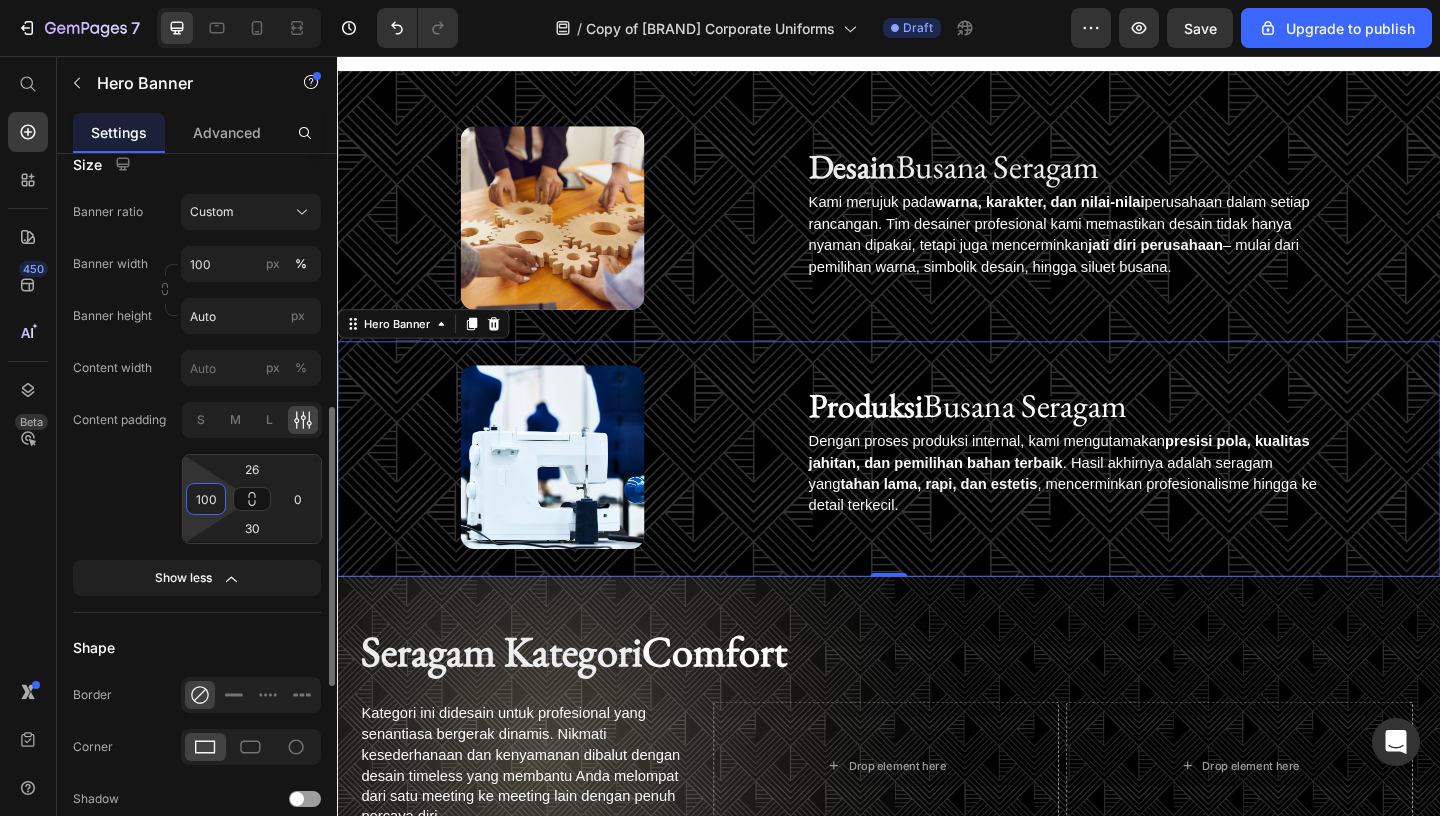 scroll, scrollTop: 654, scrollLeft: 0, axis: vertical 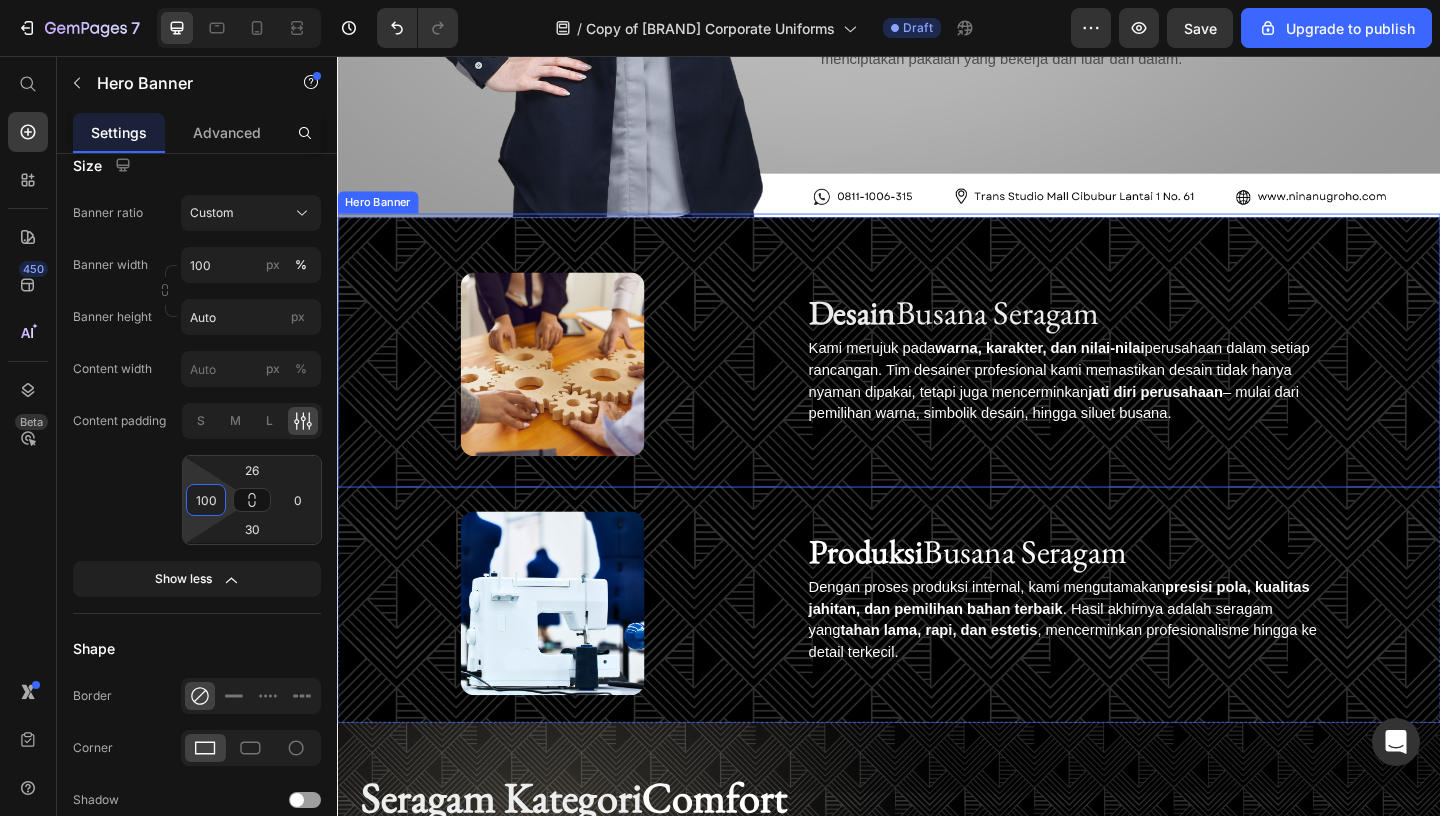 click on "Desain  Busana Seragam Heading Kami merujuk pada  warna, karakter, dan nilai-nilai  perusahaan dalam setiap rancangan. Tim desainer profesional kami memastikan desain tidak hanya nyaman dipakai, tetapi juga mencerminkan  jati diri perusahaan  – mulai dari pemilihan warna, simbolik desain, hingga siluet busana. Text Block Row" at bounding box center (1136, 391) 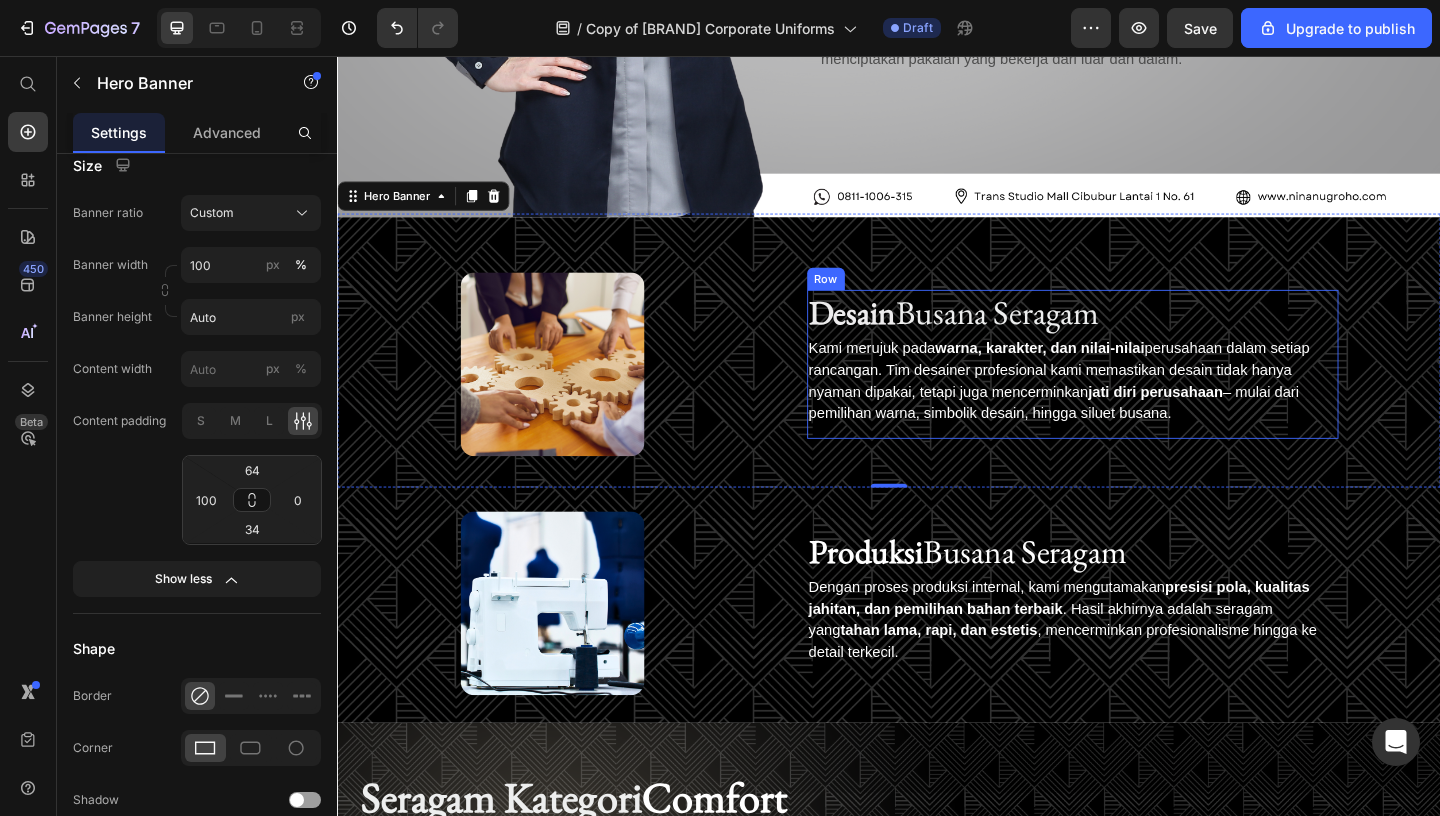click on "Desain  Busana Seragam Heading Kami merujuk pada  warna, karakter, dan nilai-nilai  perusahaan dalam setiap rancangan. Tim desainer profesional kami memastikan desain tidak hanya nyaman dipakai, tetapi juga mencerminkan  jati diri perusahaan  – mulai dari pemilihan warna, simbolik desain, hingga siluet busana. Text Block" at bounding box center [1137, 391] 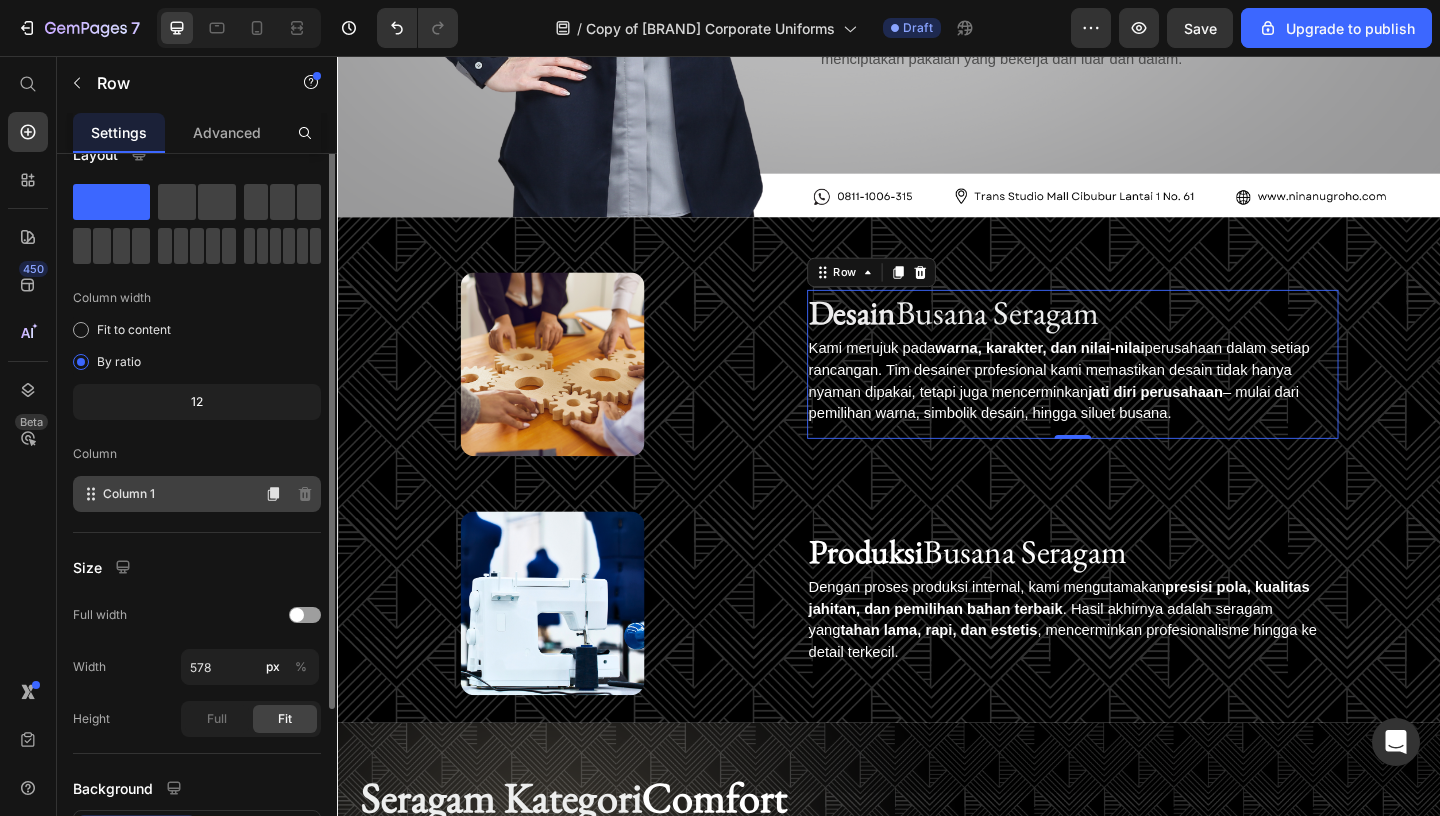 scroll, scrollTop: 0, scrollLeft: 0, axis: both 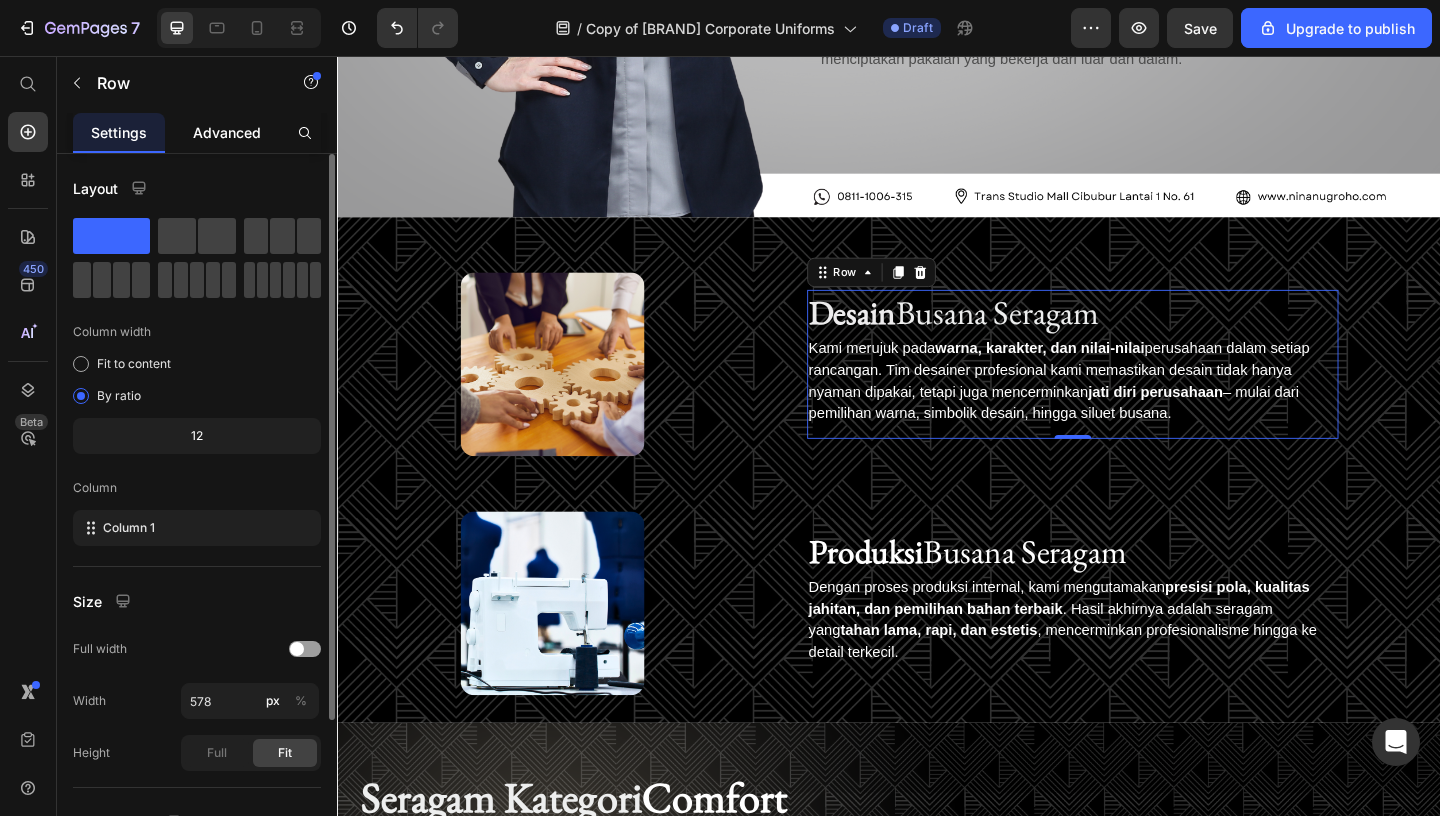 click on "Advanced" at bounding box center [227, 132] 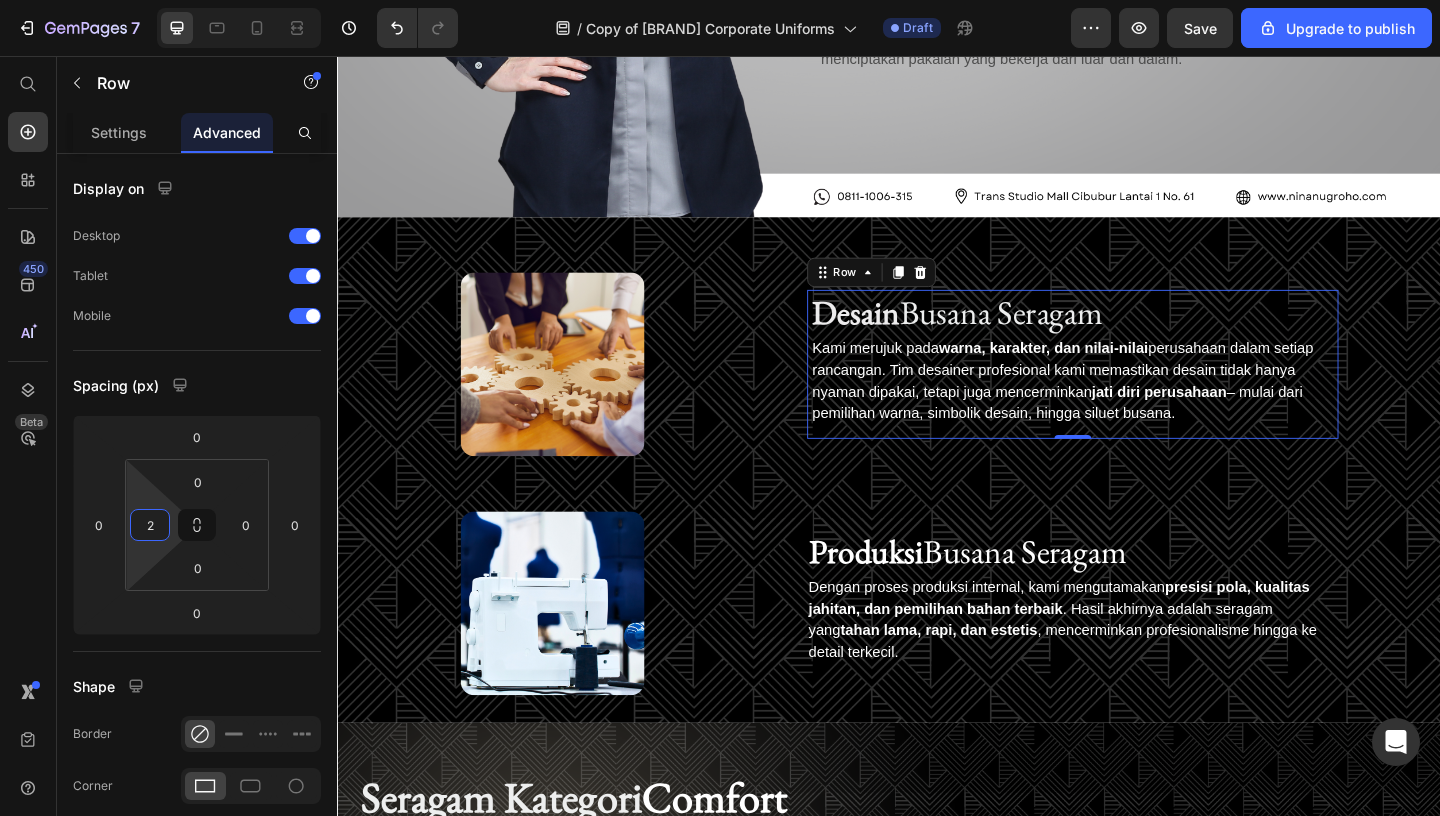 type on "0" 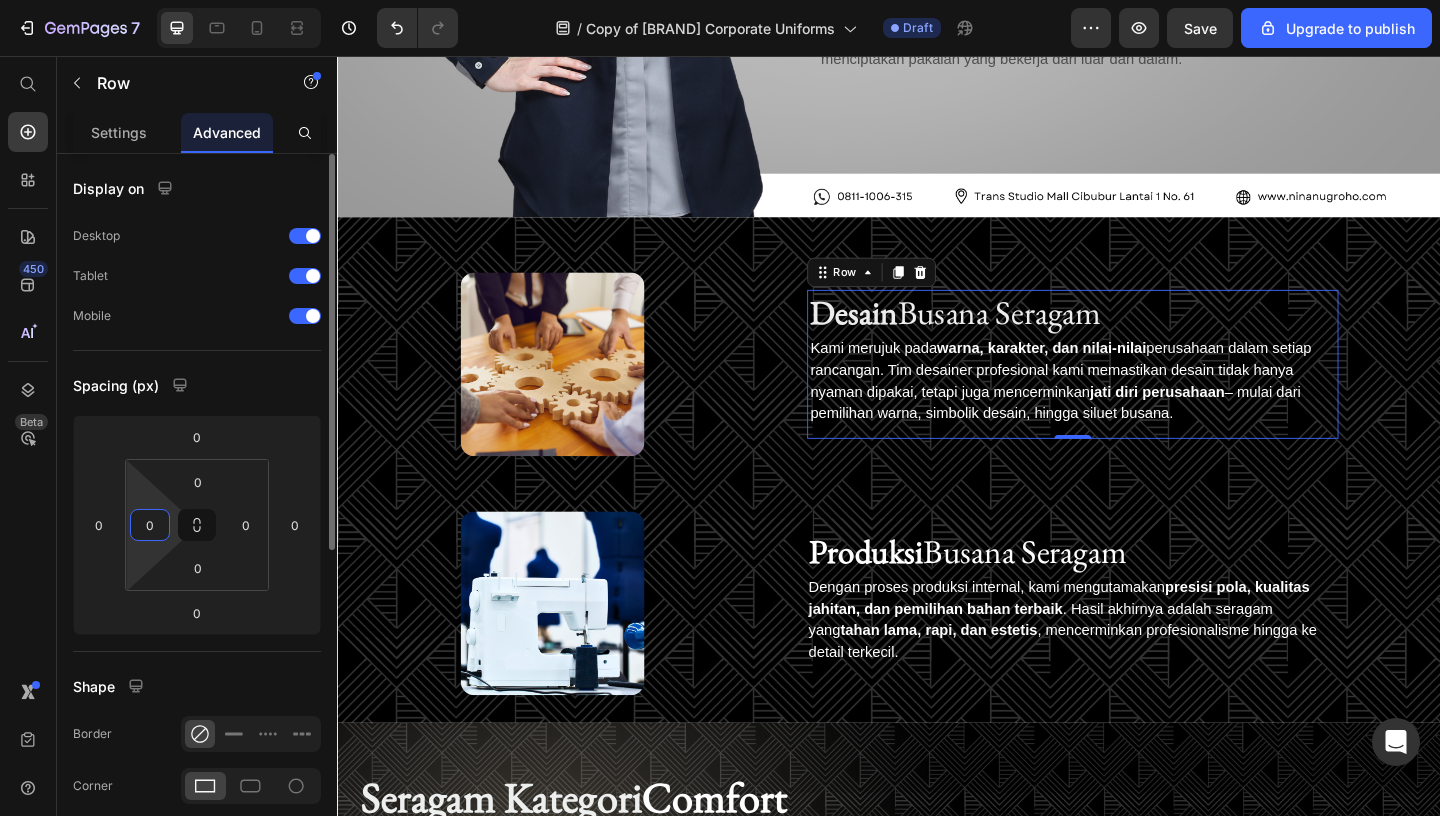 drag, startPoint x: 175, startPoint y: 523, endPoint x: 165, endPoint y: 524, distance: 10.049875 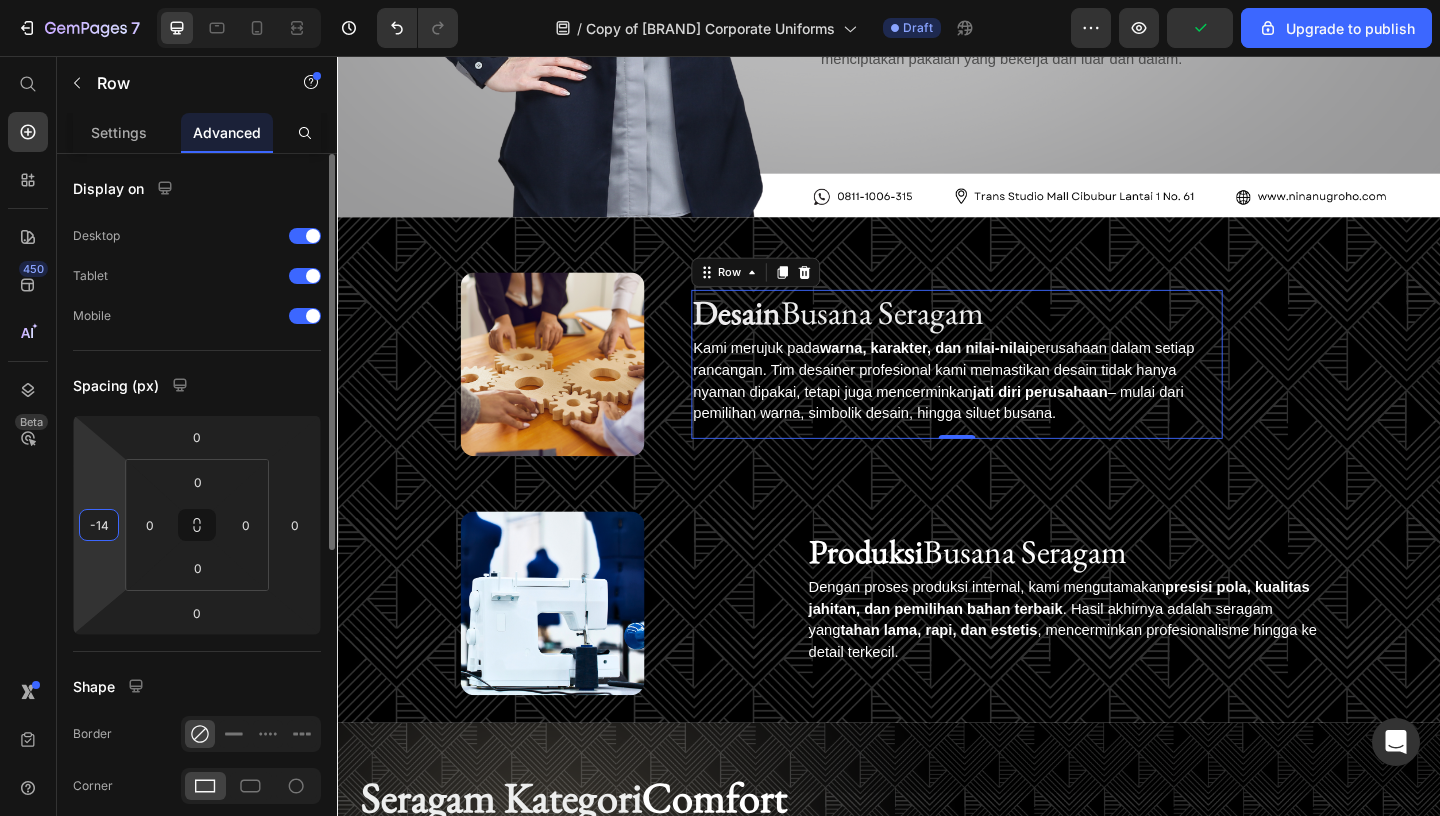 click on "[YEAR] / Copy of [BRAND] Corporate Uniforms Draft Preview Upgrade to publish 450 Beta Start with Sections Elements Hero Section Product Detail Brands Trusted Badges Guarantee Product Breakdown How to use Testimonials Compare Bundle FAQs Social Proof Brand Story Product List Collection Blog List Contact Sticky Add to Cart Custom Footer Browse Library 450 Layout
Row
Row
Row
Row Text
Heading
Text Block Button
Button
Button
Sticky Back to top Media
Image" at bounding box center (720, 0) 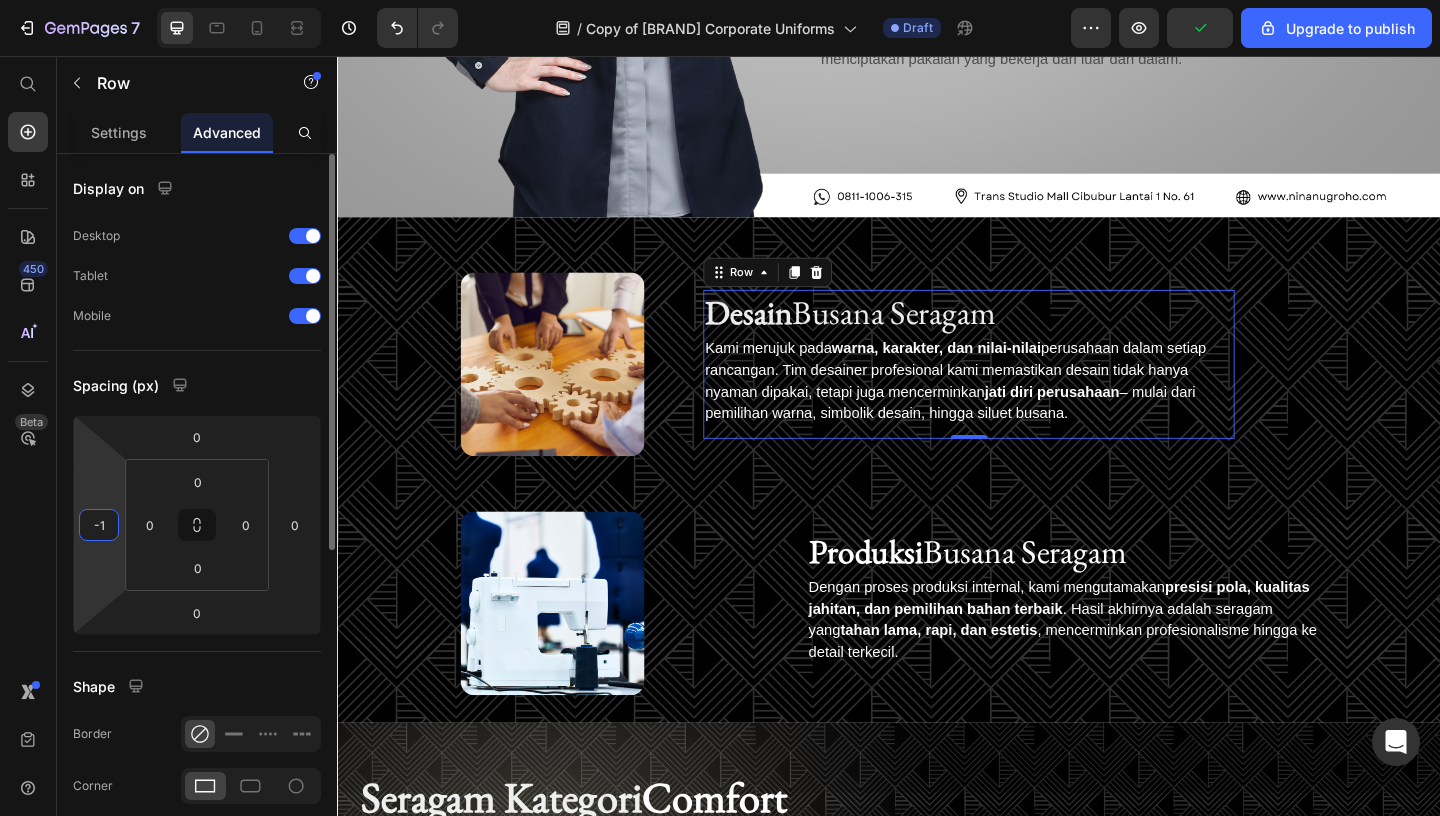 type on "-15" 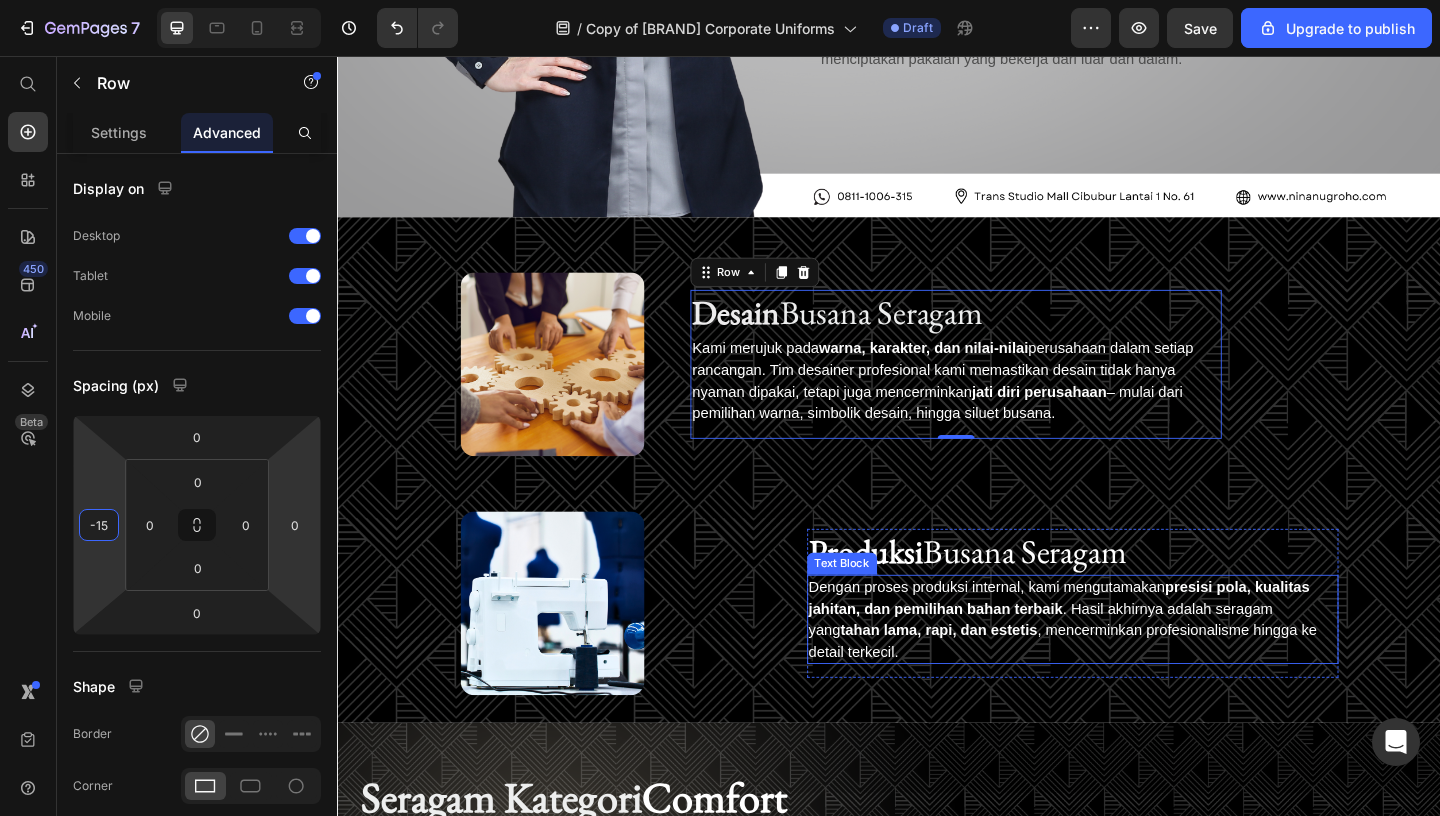 click on "Text Block" at bounding box center [886, 608] 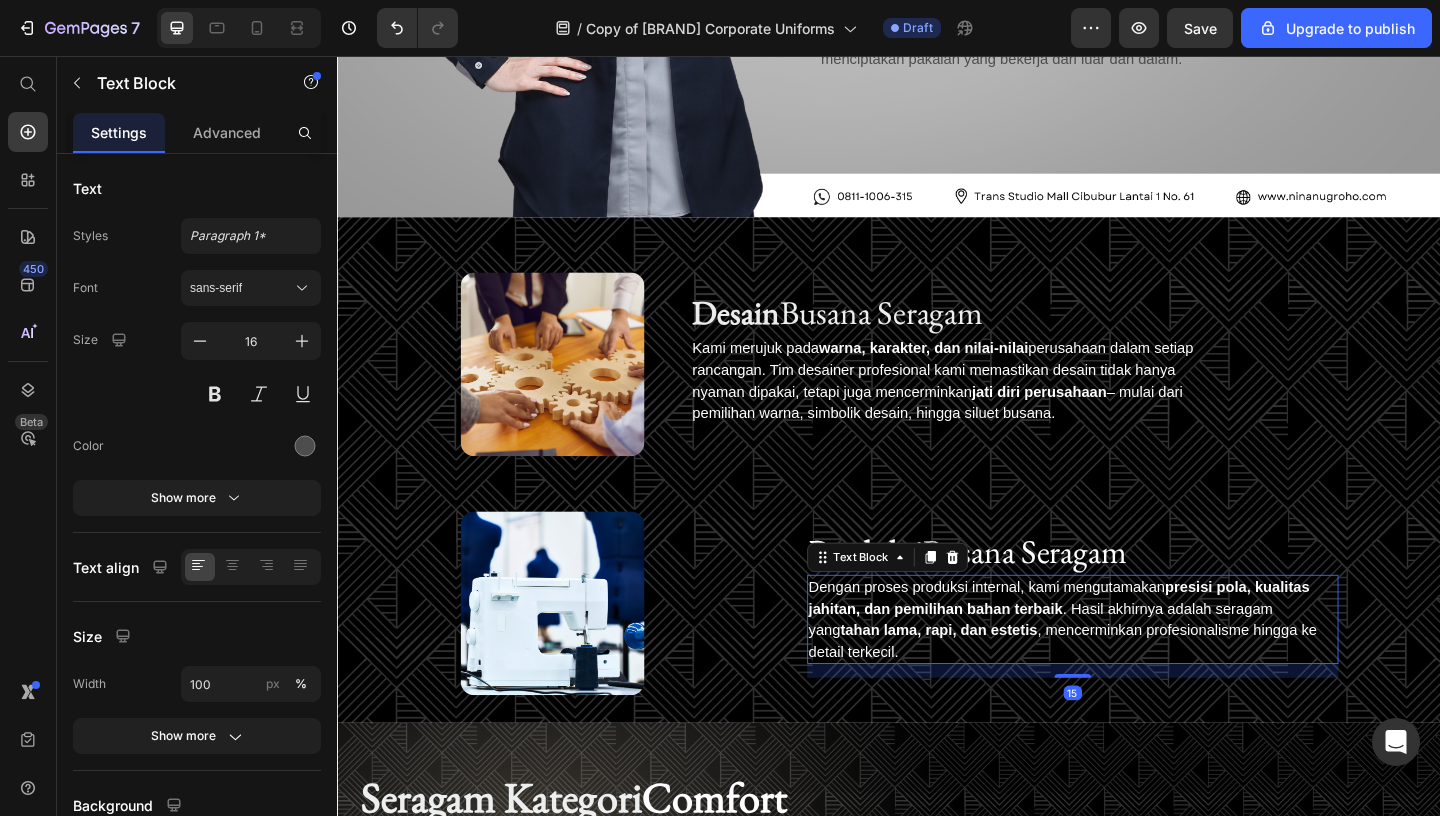 click on "15" at bounding box center (1137, 724) 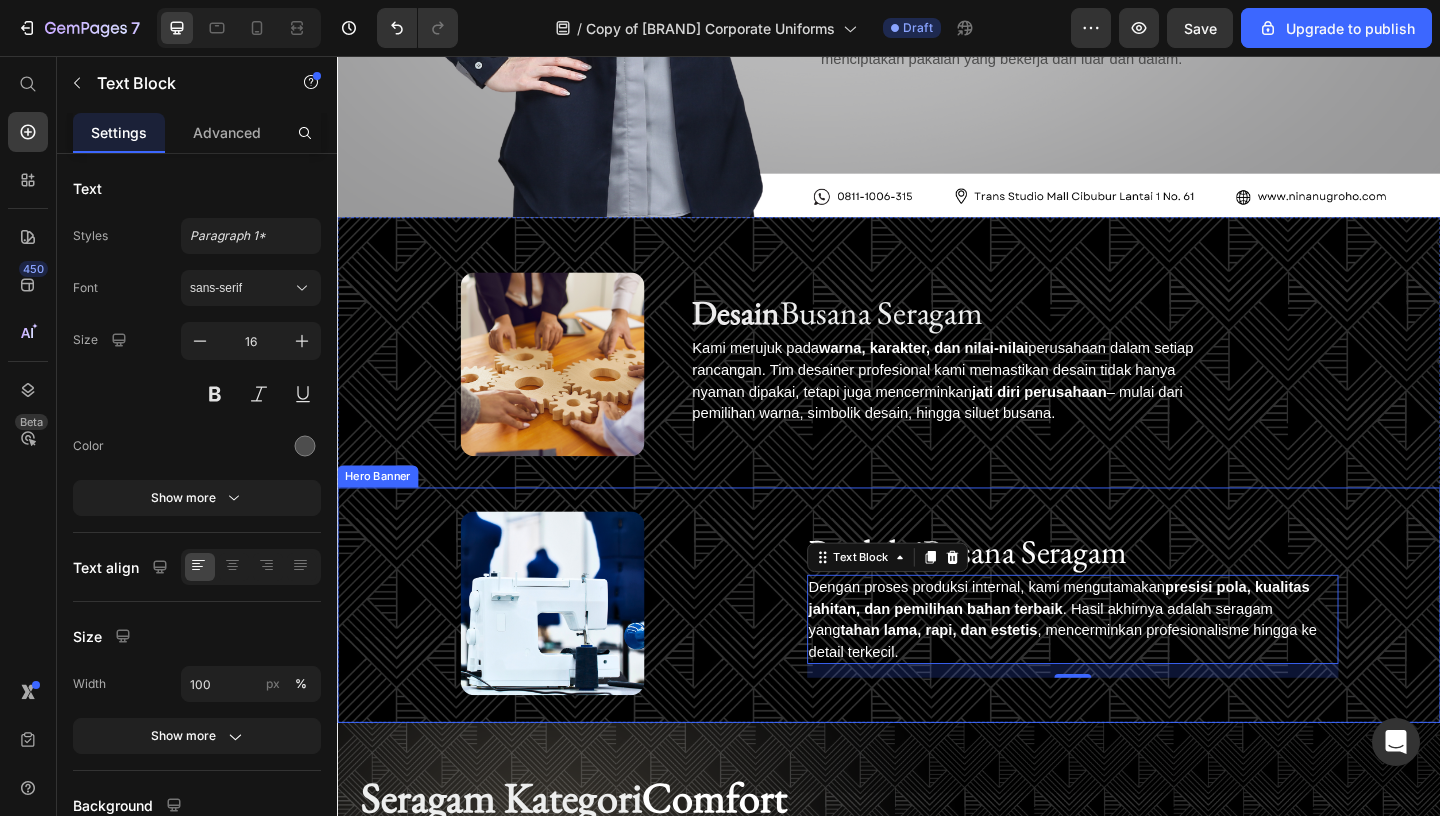 click on "Produksi  Busana Seragam Heading Dengan proses produksi internal, kami mengutamakan  presisi pola, kualitas jahitan, dan pemilihan bahan terbaik . Hasil akhirnya adalah seragam yang  tahan lama, rapi, dan estetis , mencerminkan profesionalisme hingga ke detail terkecil. Text Block   15 Row Image" at bounding box center [937, 653] 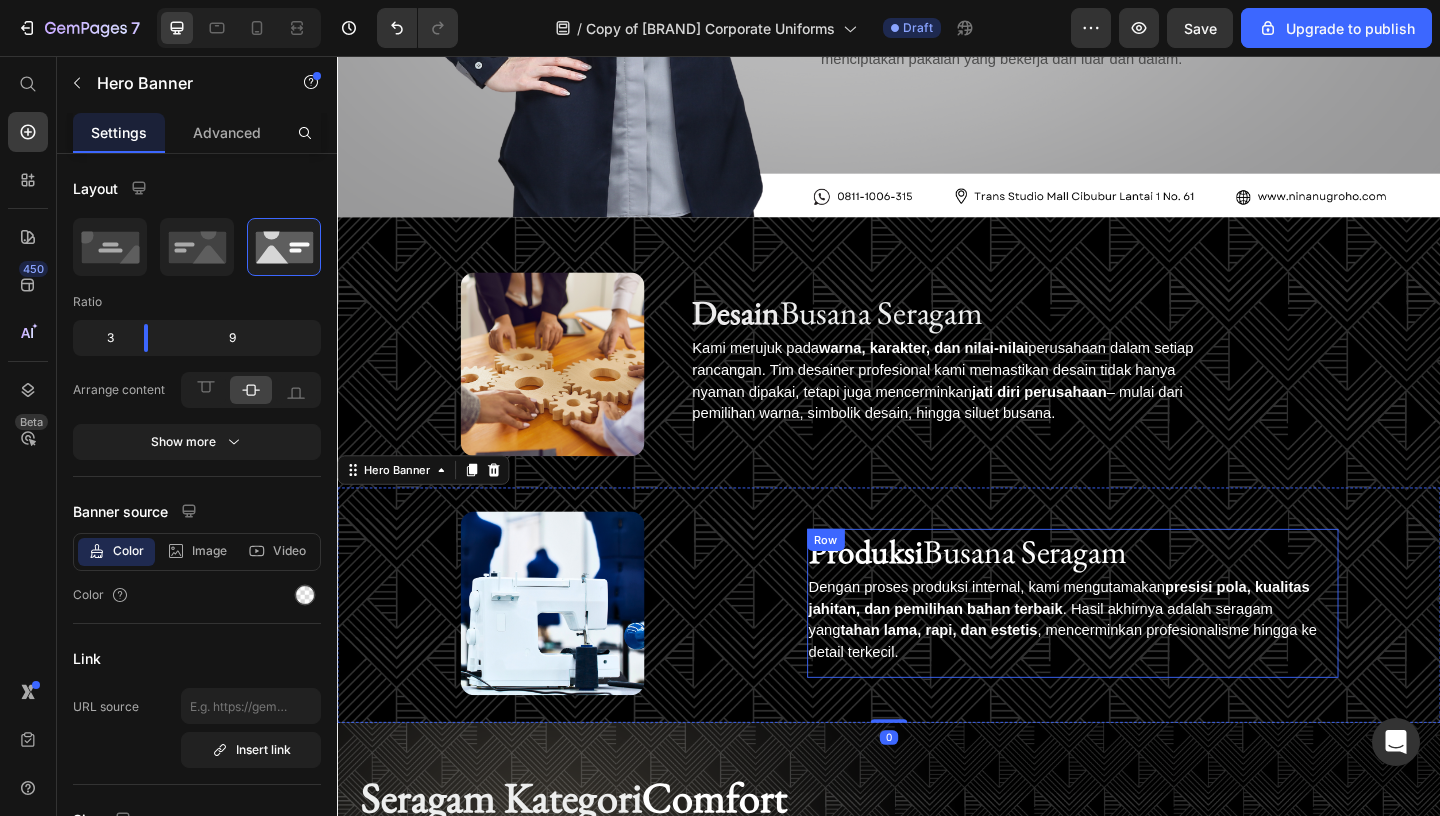 click on "Produksi  Busana Seragam Heading Dengan proses produksi internal, kami mengutamakan  presisi pola, kualitas jahitan, dan pemilihan bahan terbaik . Hasil akhirnya adalah seragam yang  tahan lama, rapi, dan estetis , mencerminkan profesionalisme hingga ke detail terkecil. Text Block" at bounding box center (1137, 651) 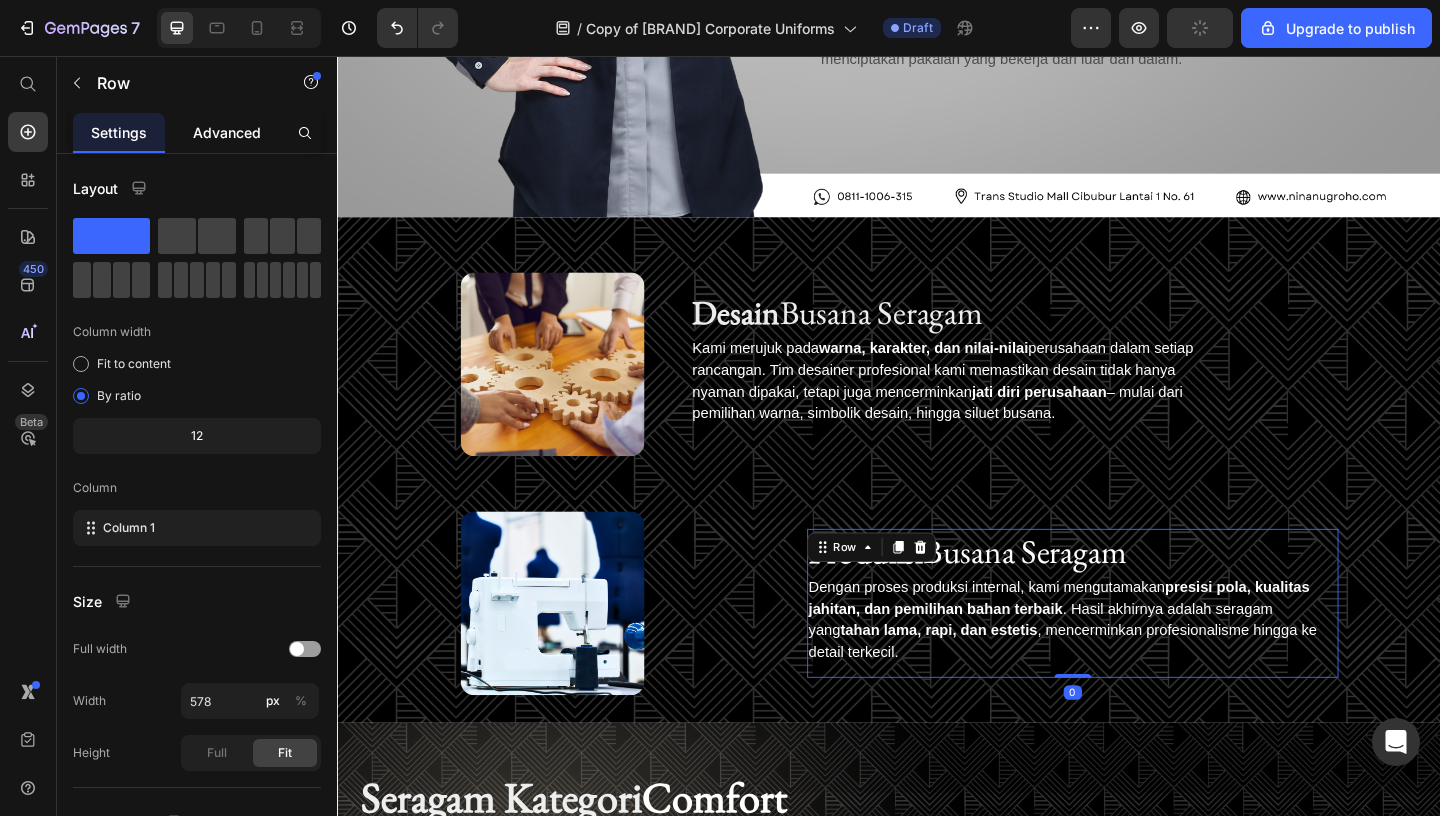 click on "Advanced" at bounding box center [227, 132] 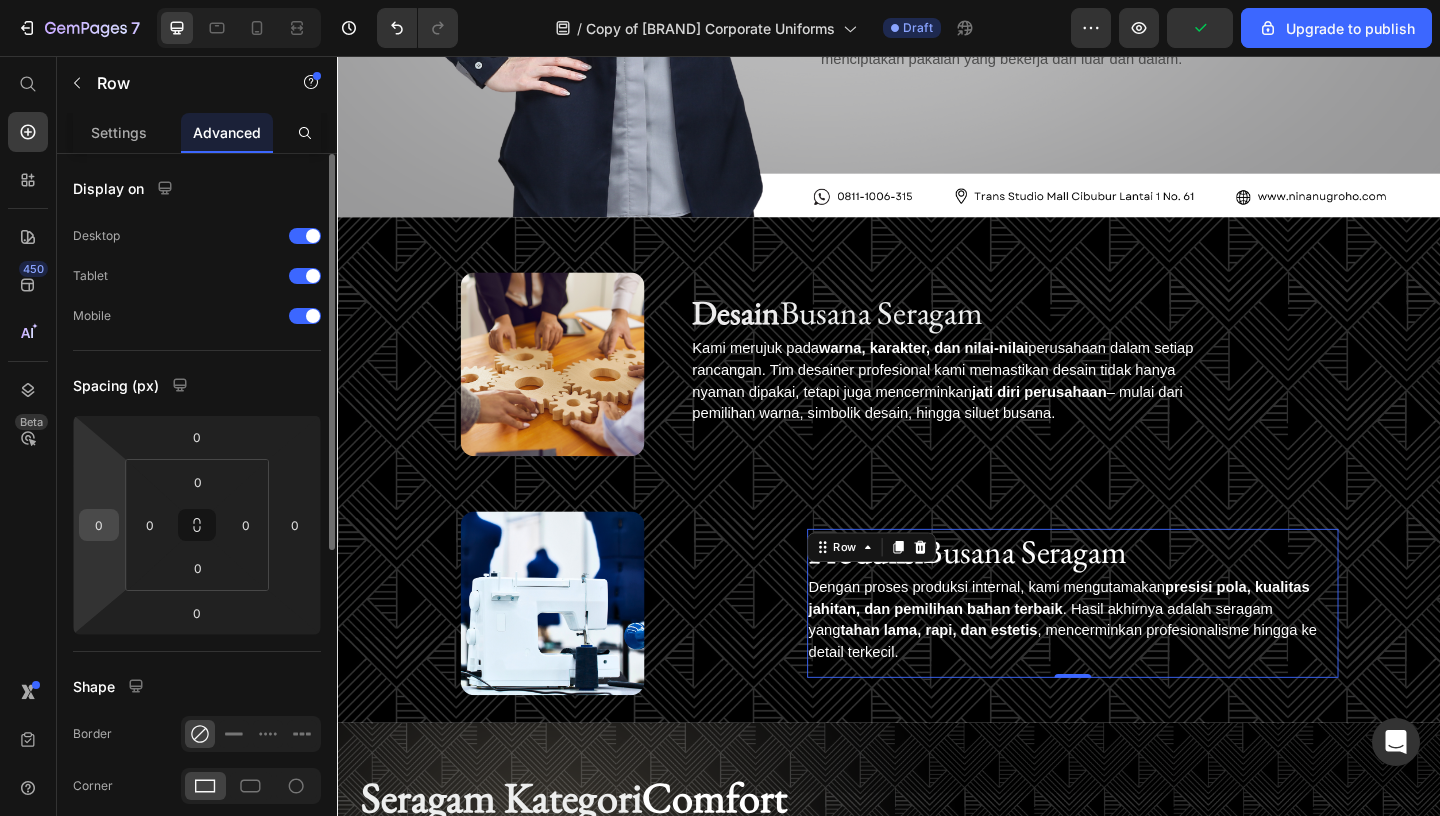 click on "0" at bounding box center (99, 525) 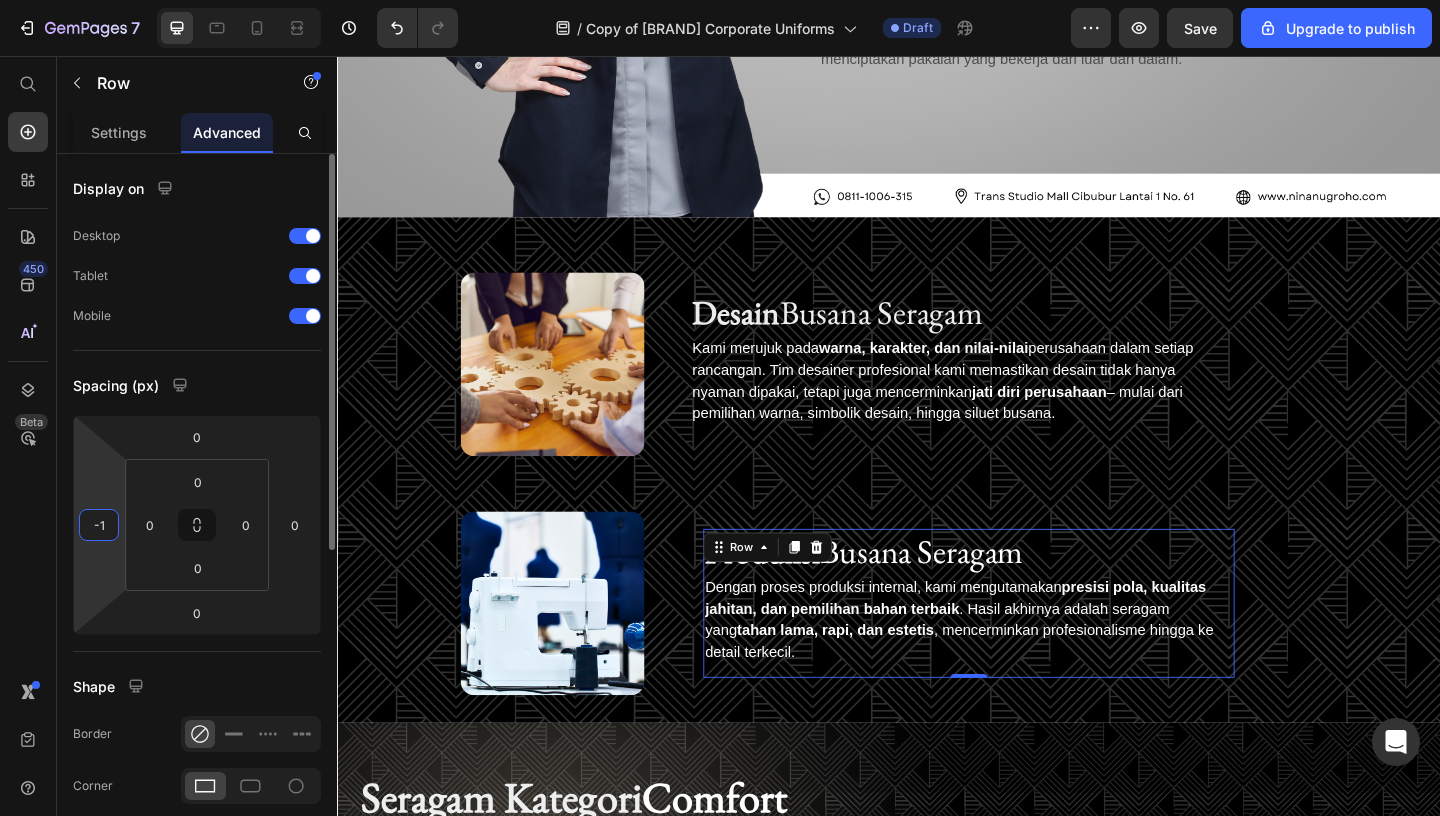 type on "-15" 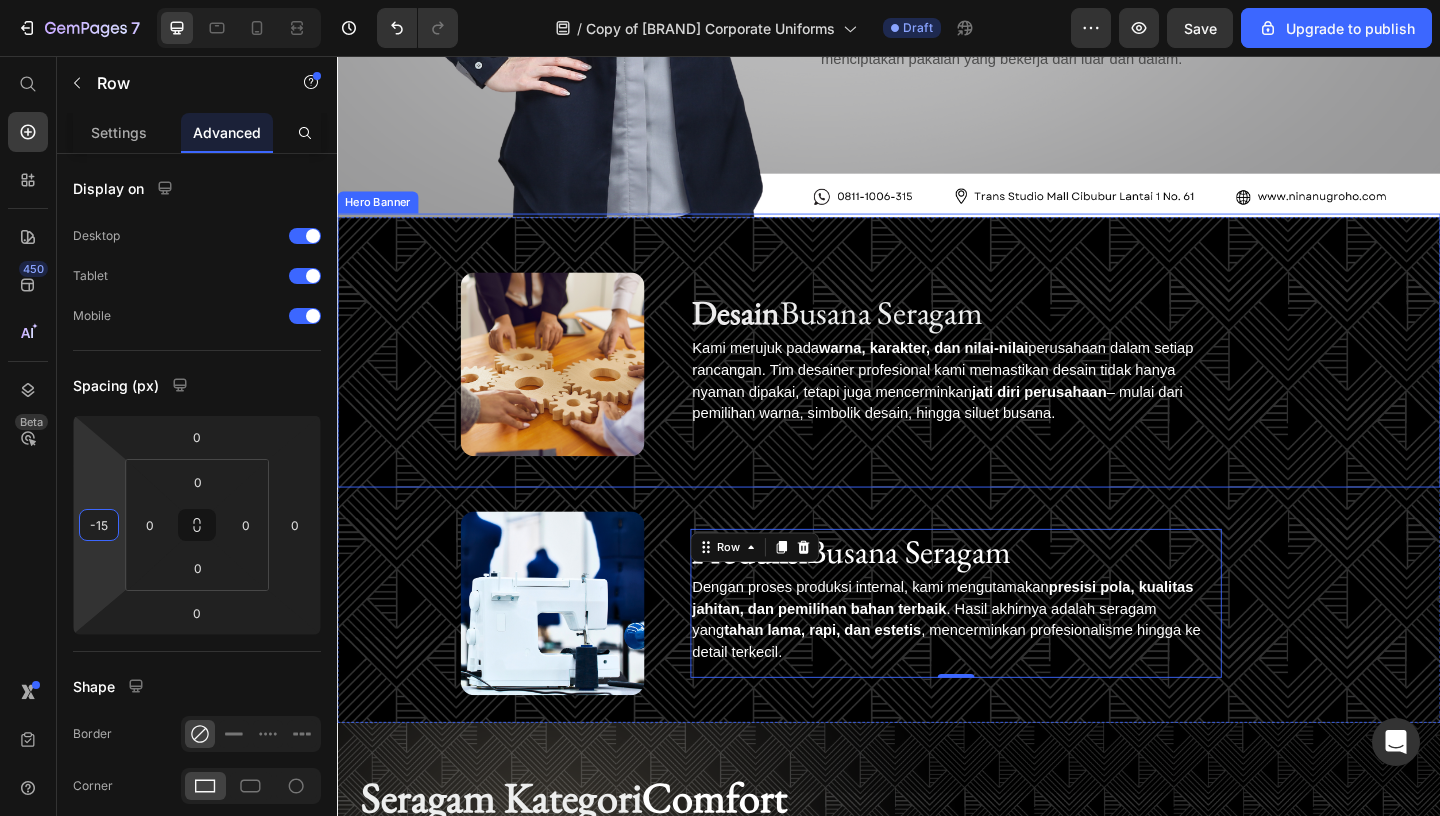 click on "Desain  Busana Seragam Heading Kami merujuk pada  warna, karakter, dan nilai-nilai  perusahaan dalam setiap rancangan. Tim desainer profesional kami memastikan desain tidak hanya nyaman dipakai, tetapi juga mencerminkan  jati diri perusahaan  – mulai dari pemilihan warna, simbolik desain, hingga siluet busana. Text Block Row Image" at bounding box center (937, 376) 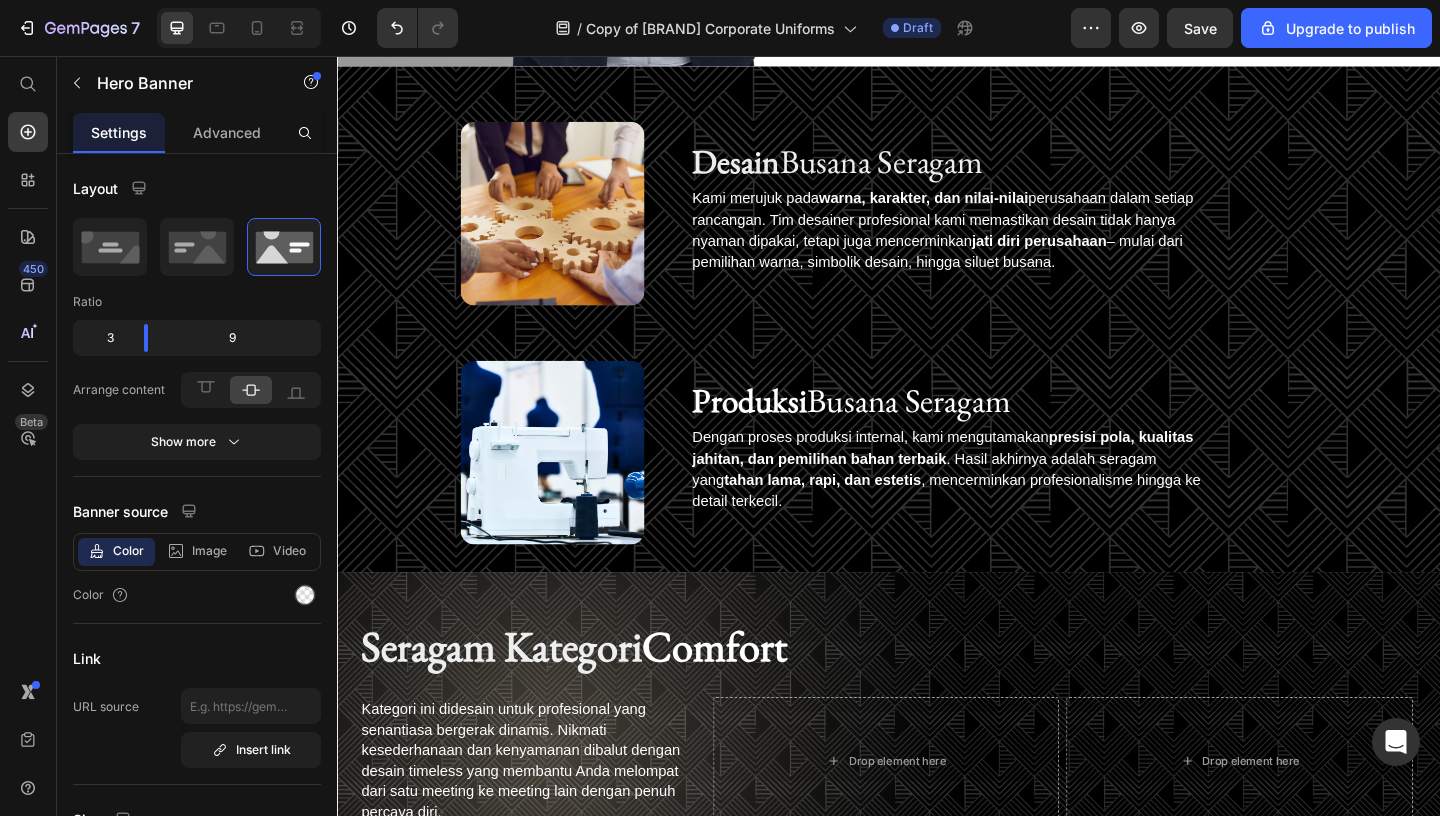 scroll, scrollTop: 1973, scrollLeft: 0, axis: vertical 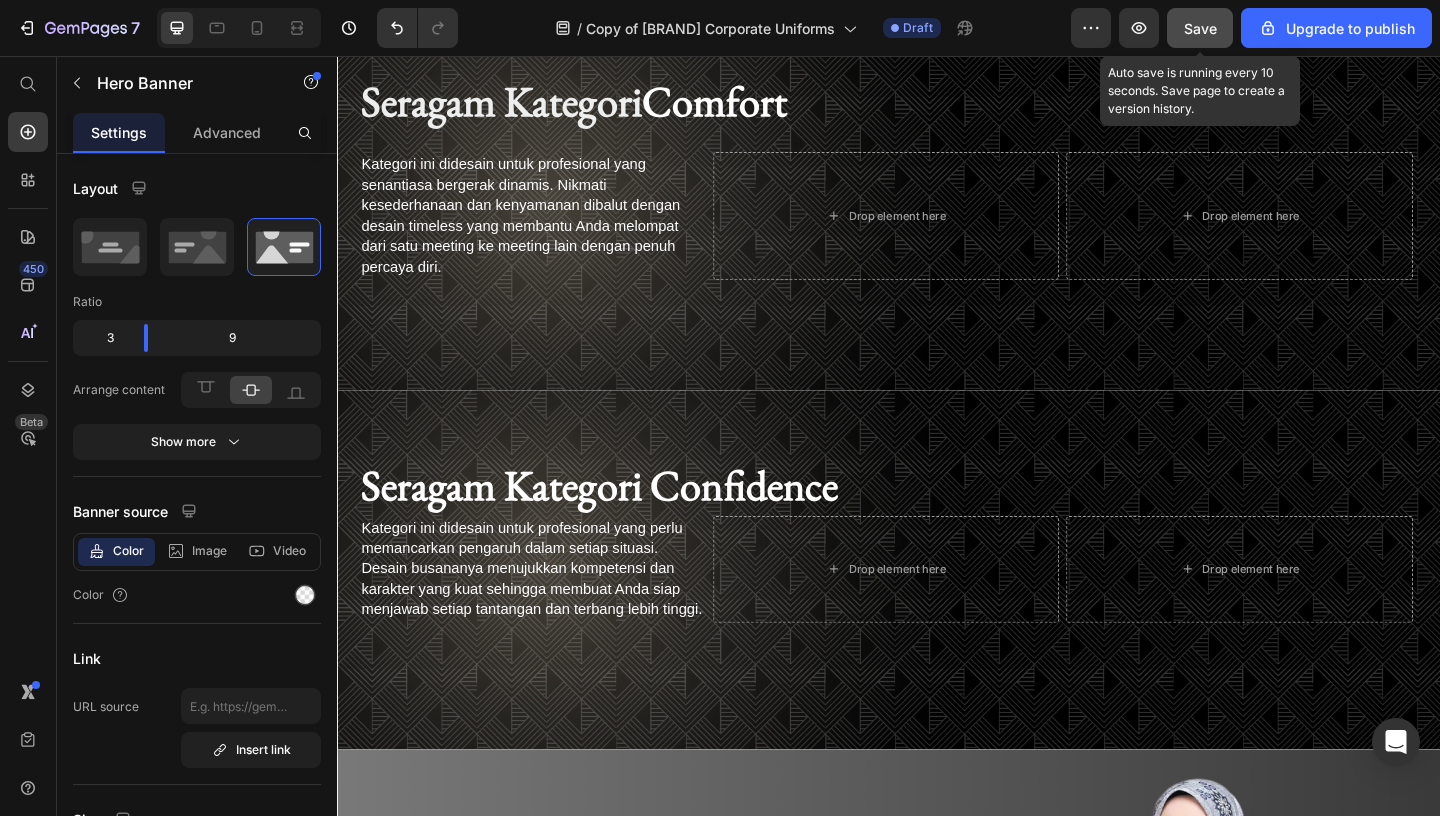 click on "Save" at bounding box center (1200, 28) 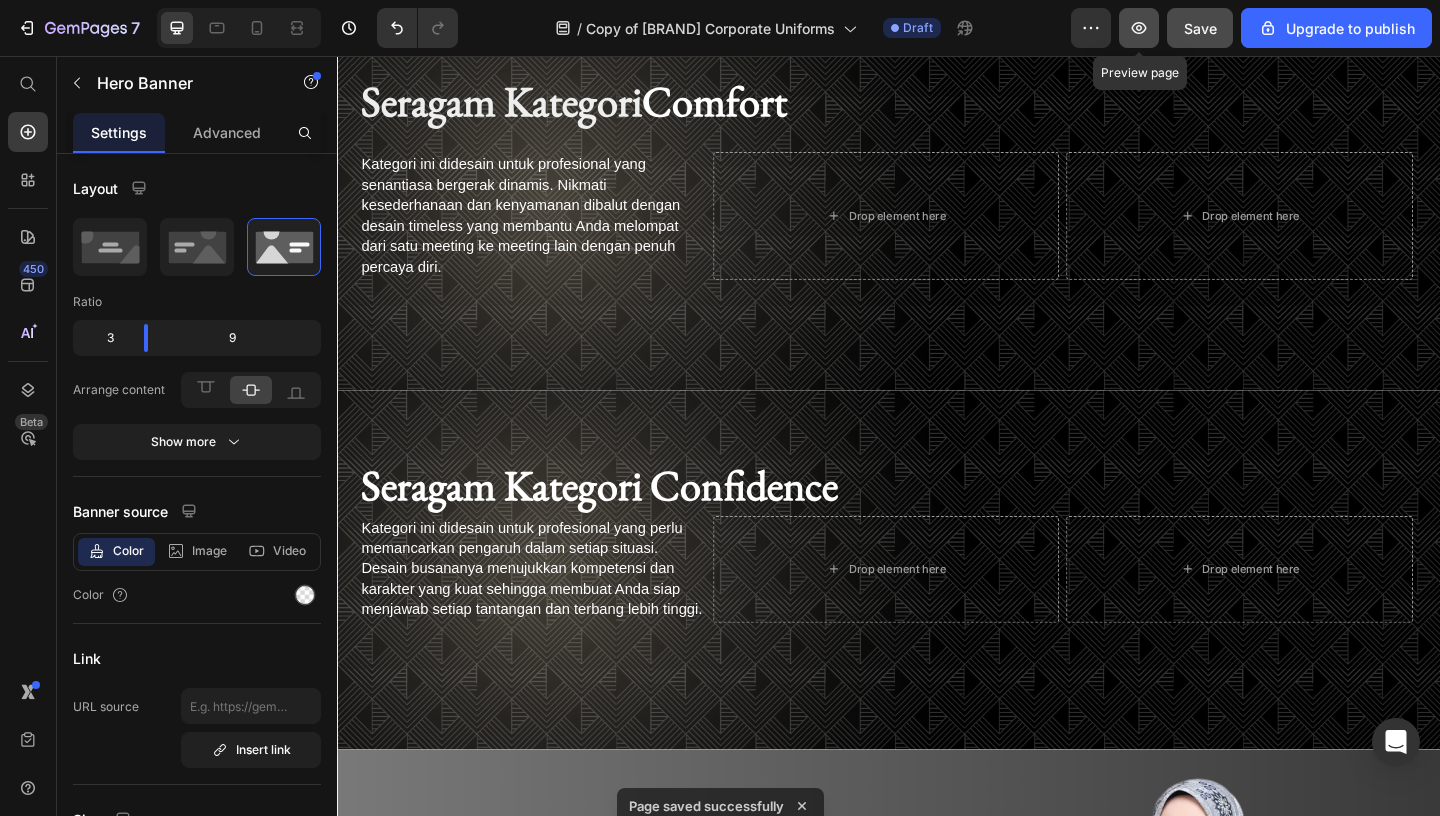 click 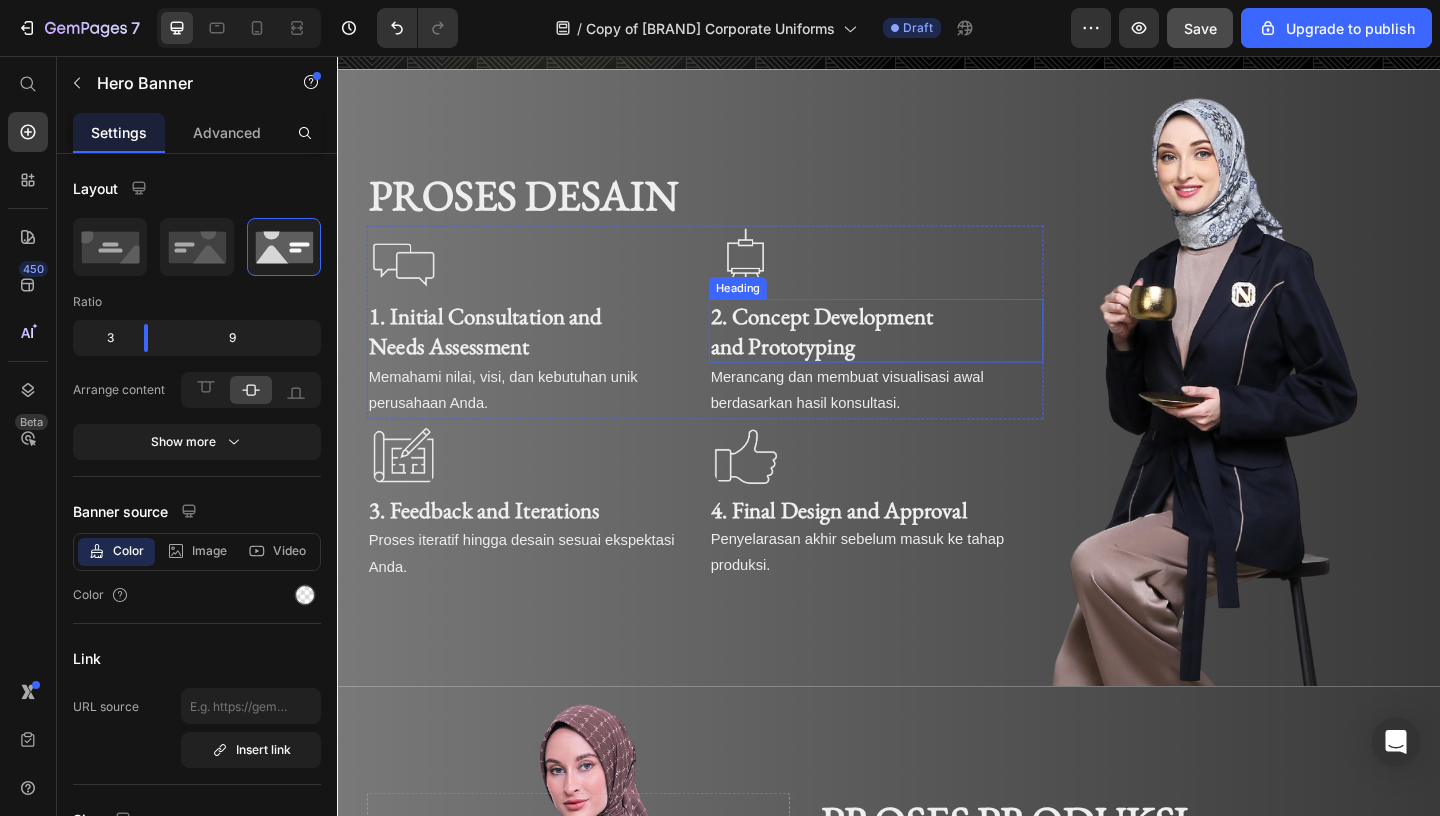 scroll, scrollTop: 2714, scrollLeft: 0, axis: vertical 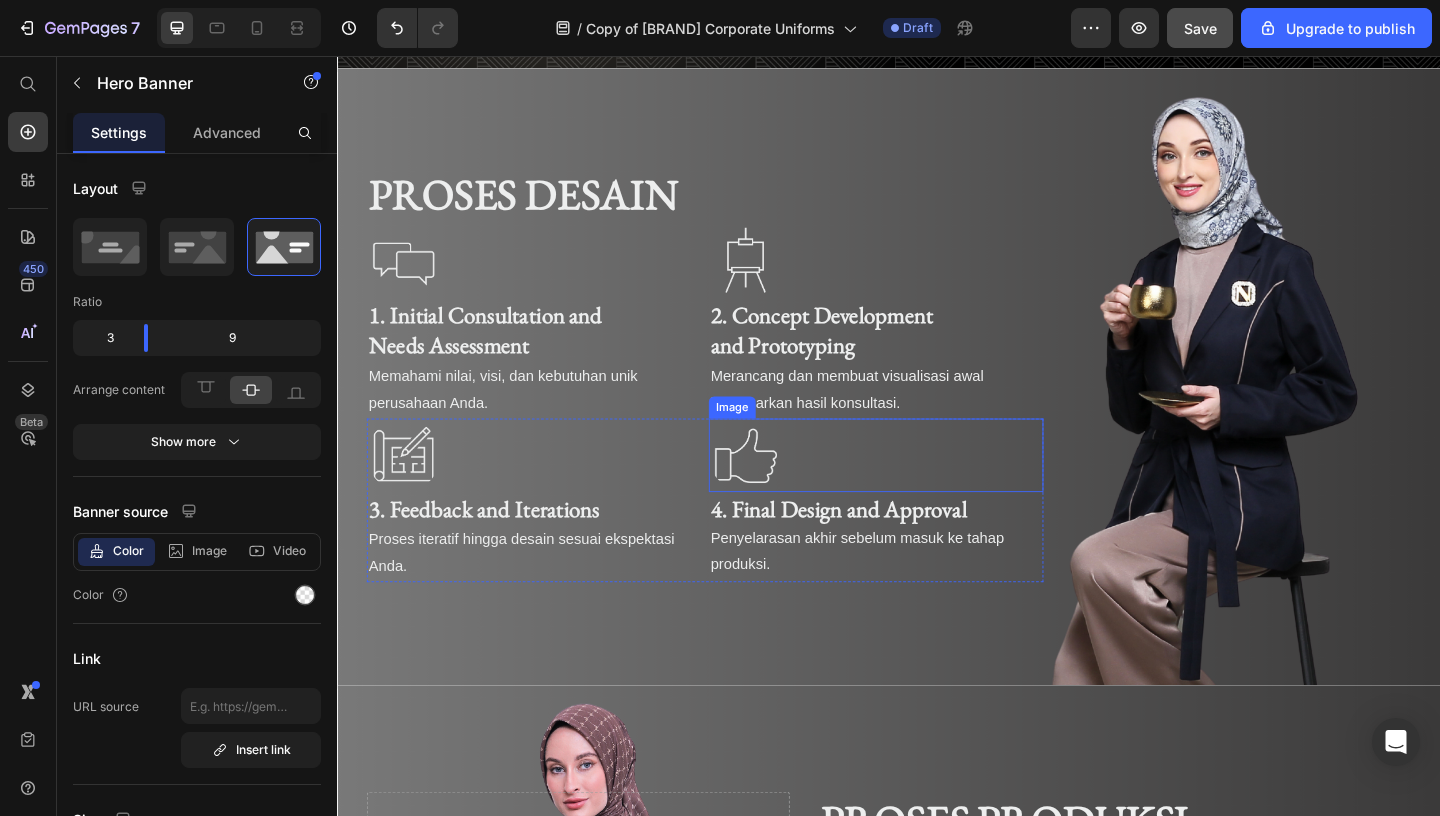 click at bounding box center (923, 490) 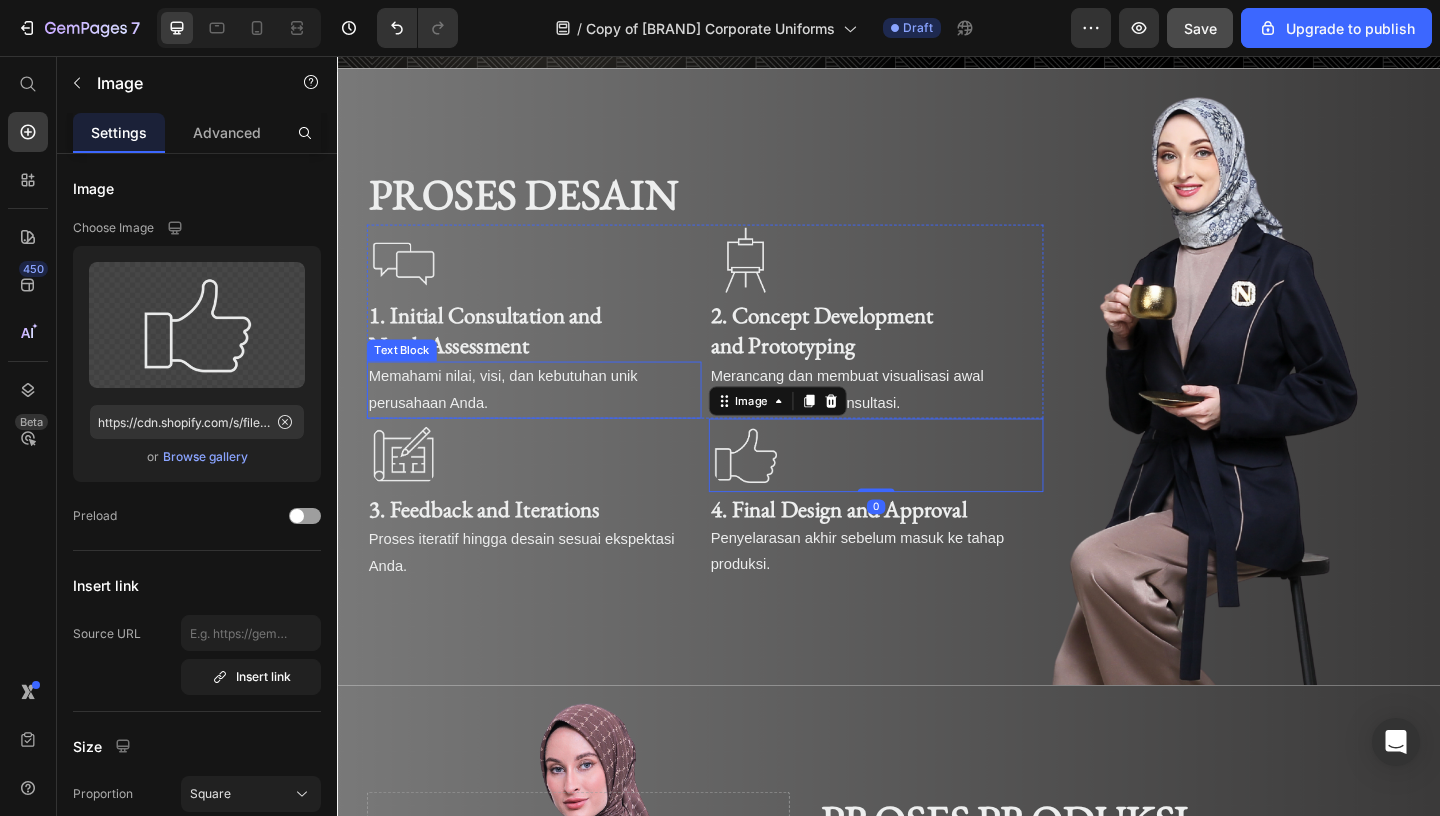 click on "Memahami nilai, visi, dan kebutuhan unik perusahaan Anda." at bounding box center (551, 419) 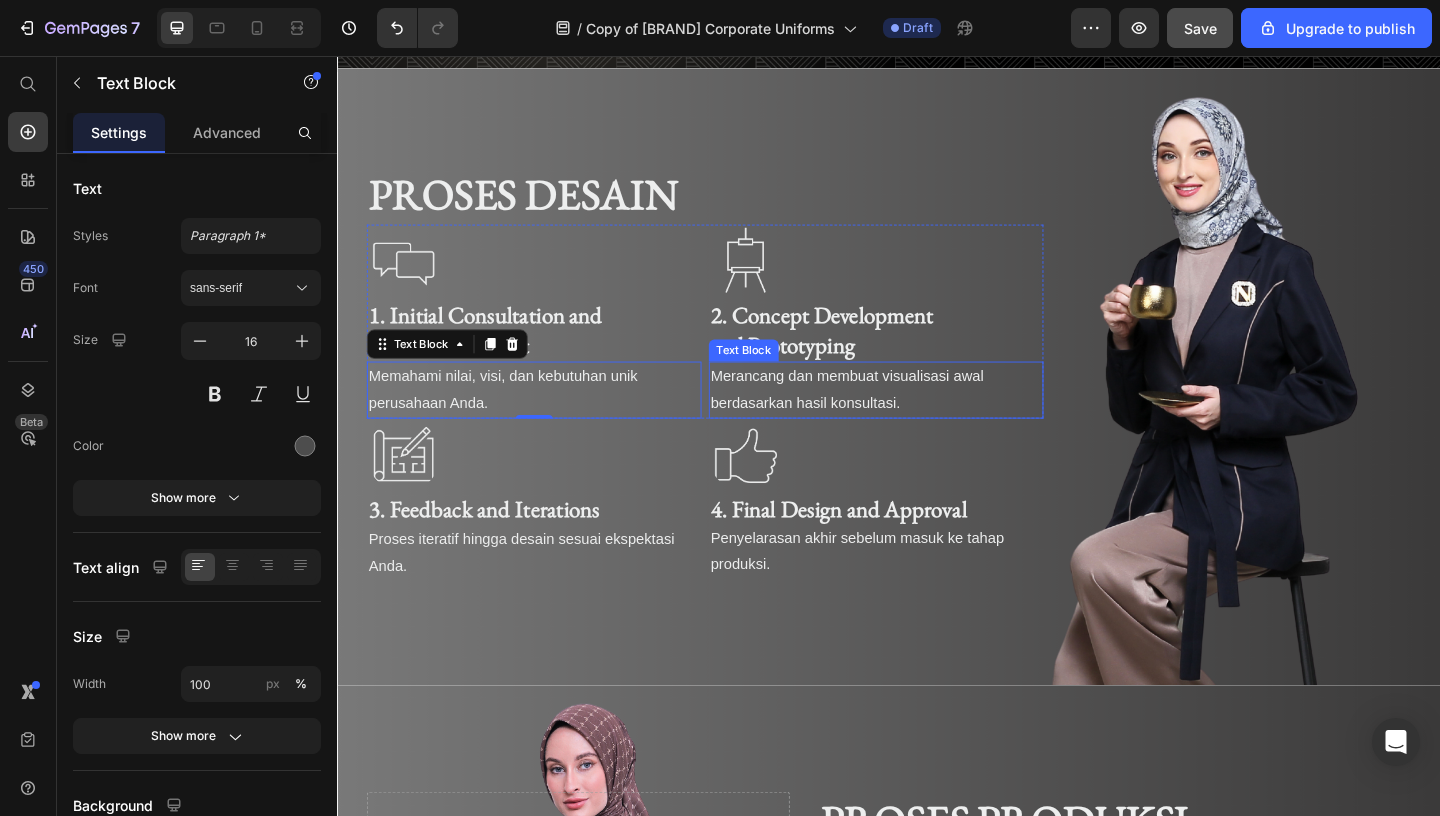 click on "Merancang dan membuat visualisasi awal berdasarkan hasil konsultasi." at bounding box center (923, 419) 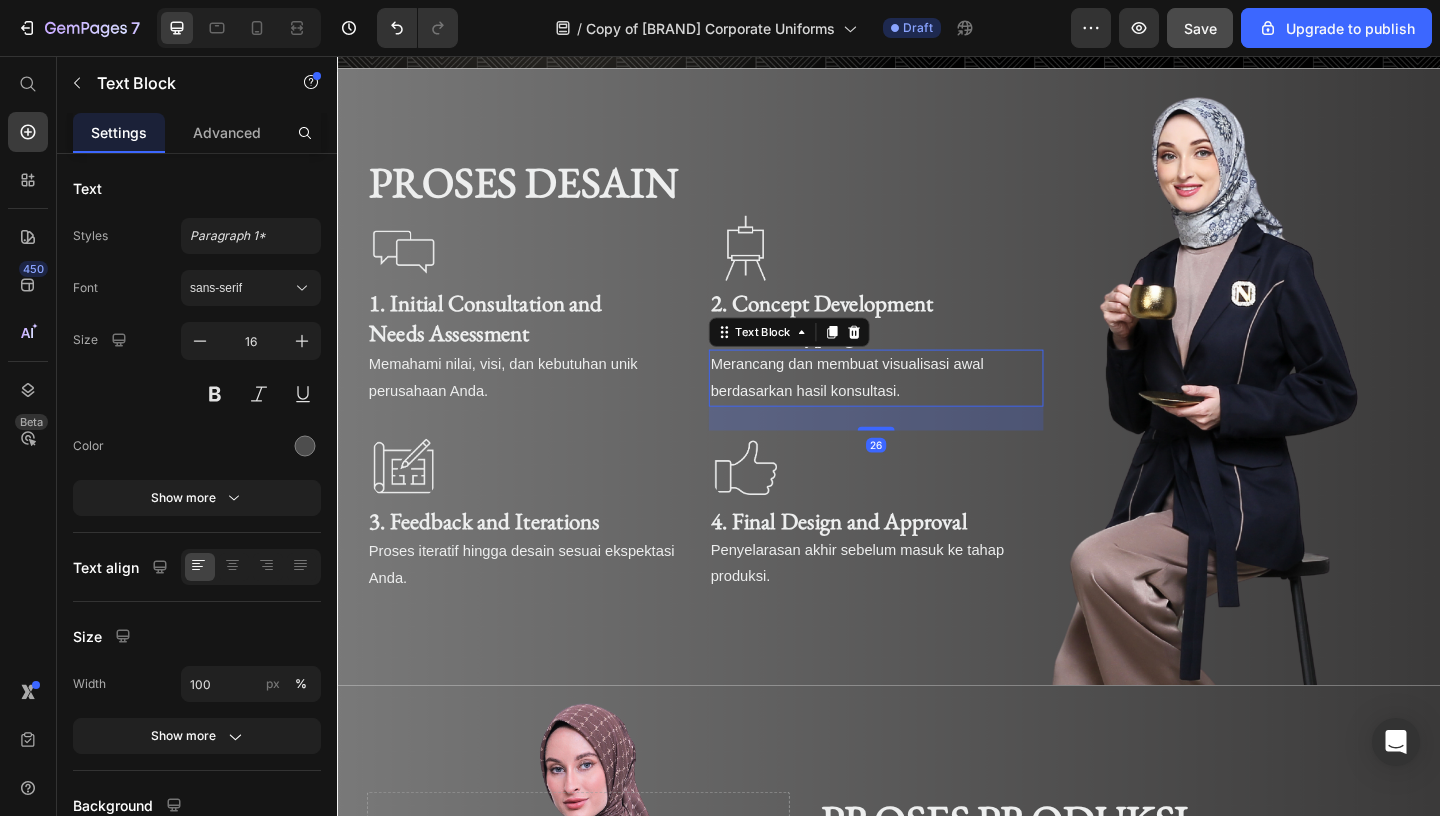 drag, startPoint x: 920, startPoint y: 446, endPoint x: 936, endPoint y: 471, distance: 29.681644 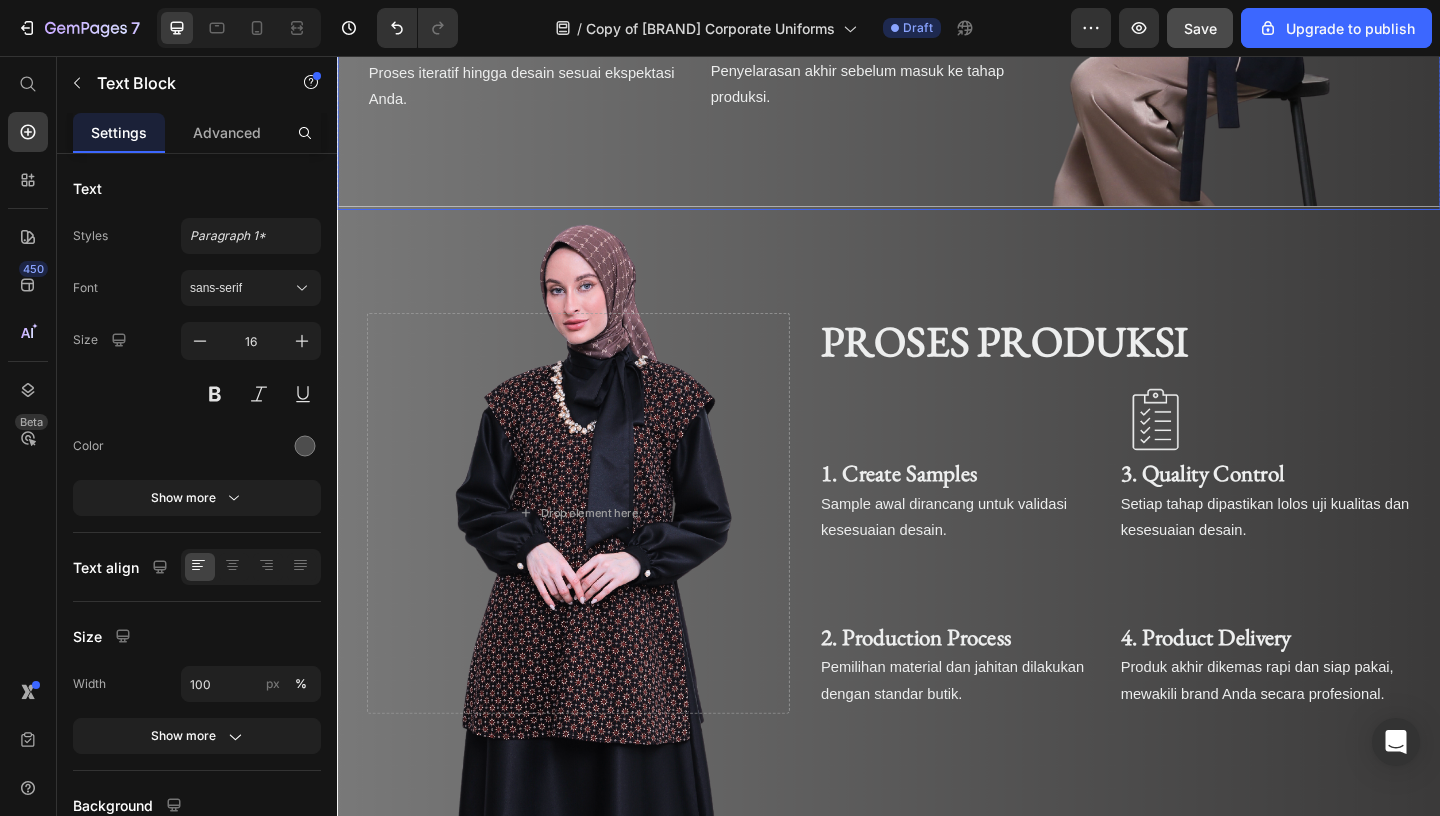 scroll, scrollTop: 3277, scrollLeft: 0, axis: vertical 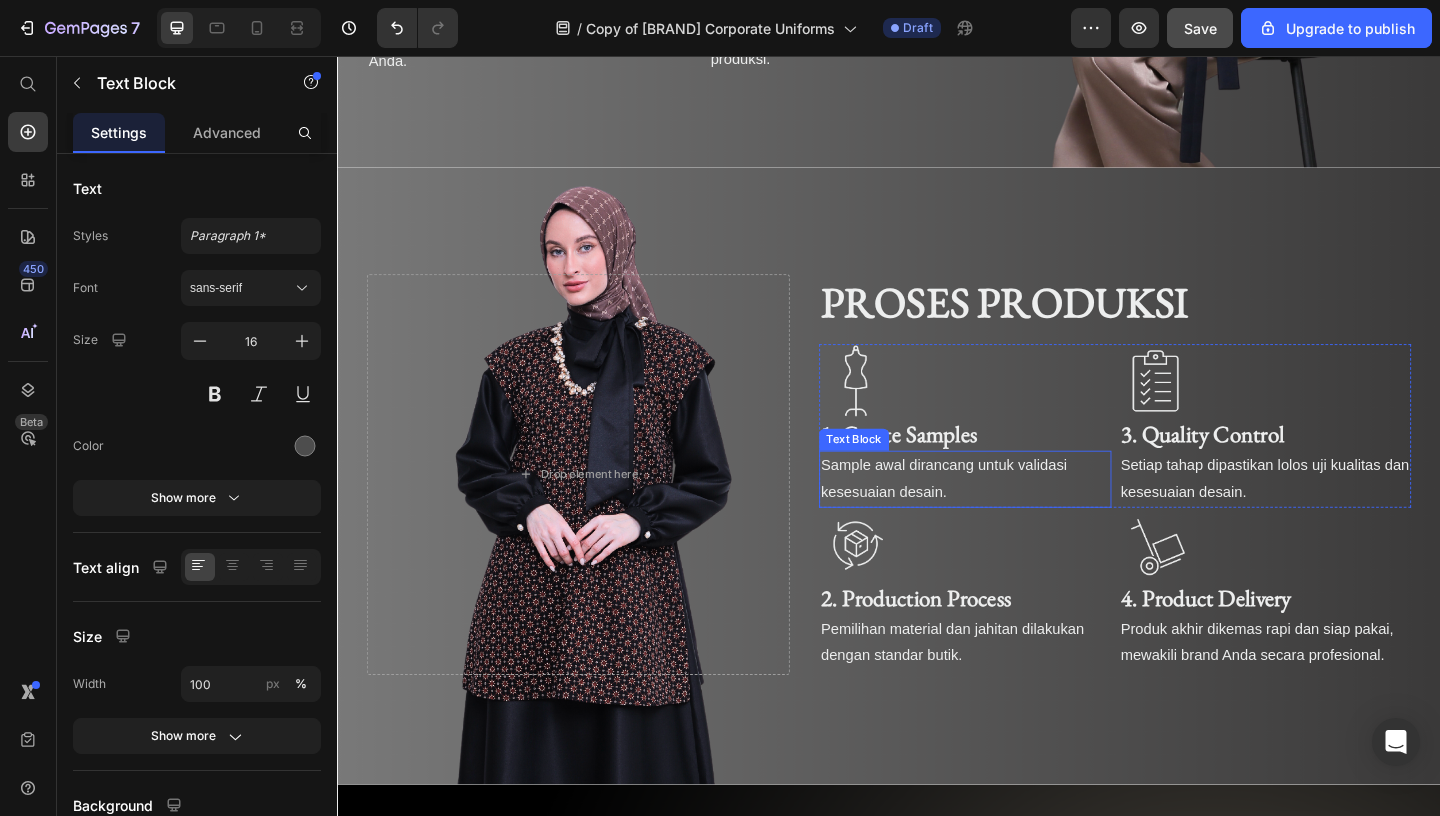 click on "Sample awal dirancang untuk validasi kesesuaian desain." at bounding box center (1020, 516) 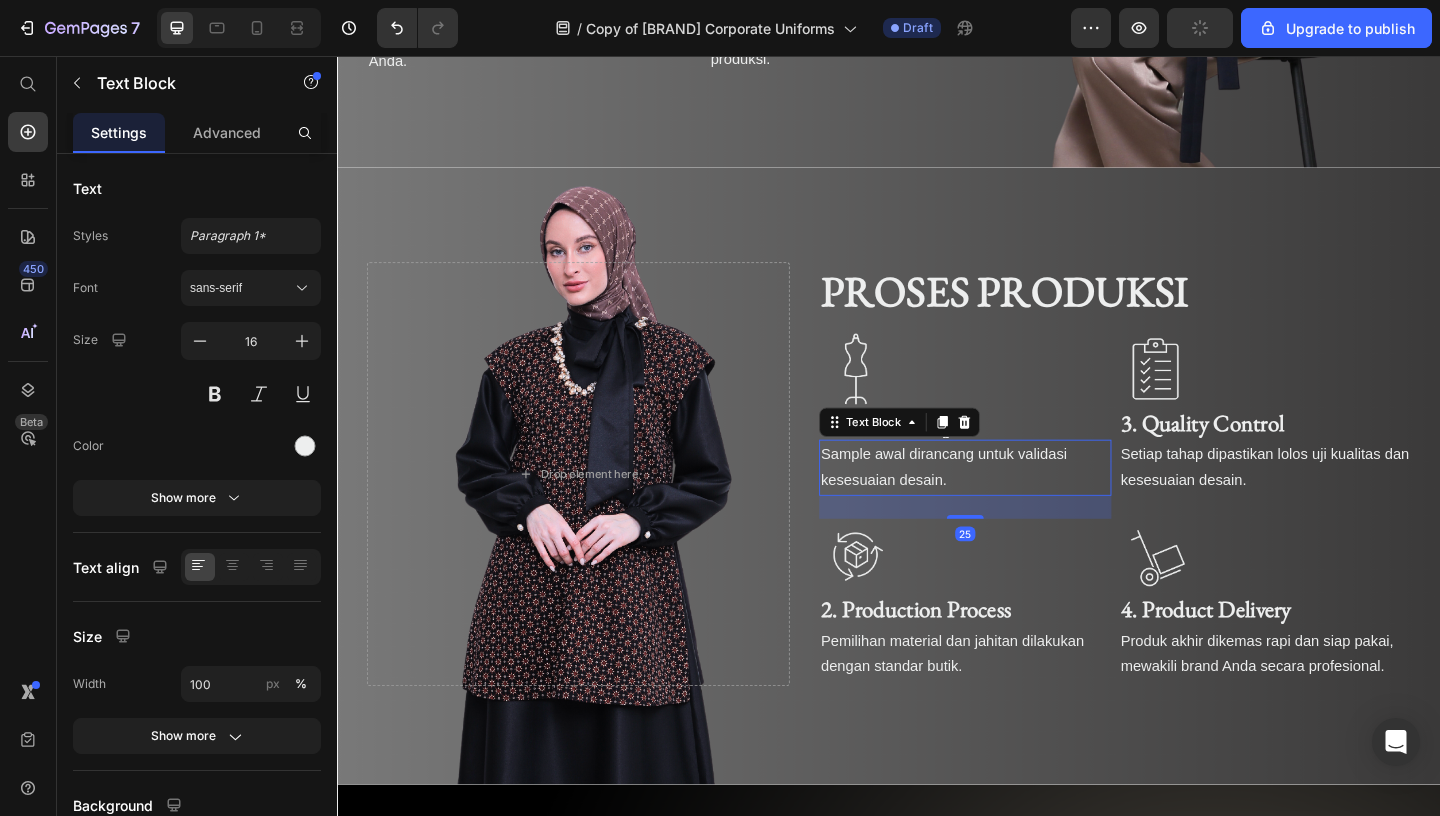 drag, startPoint x: 1012, startPoint y: 544, endPoint x: 1003, endPoint y: 568, distance: 25.632011 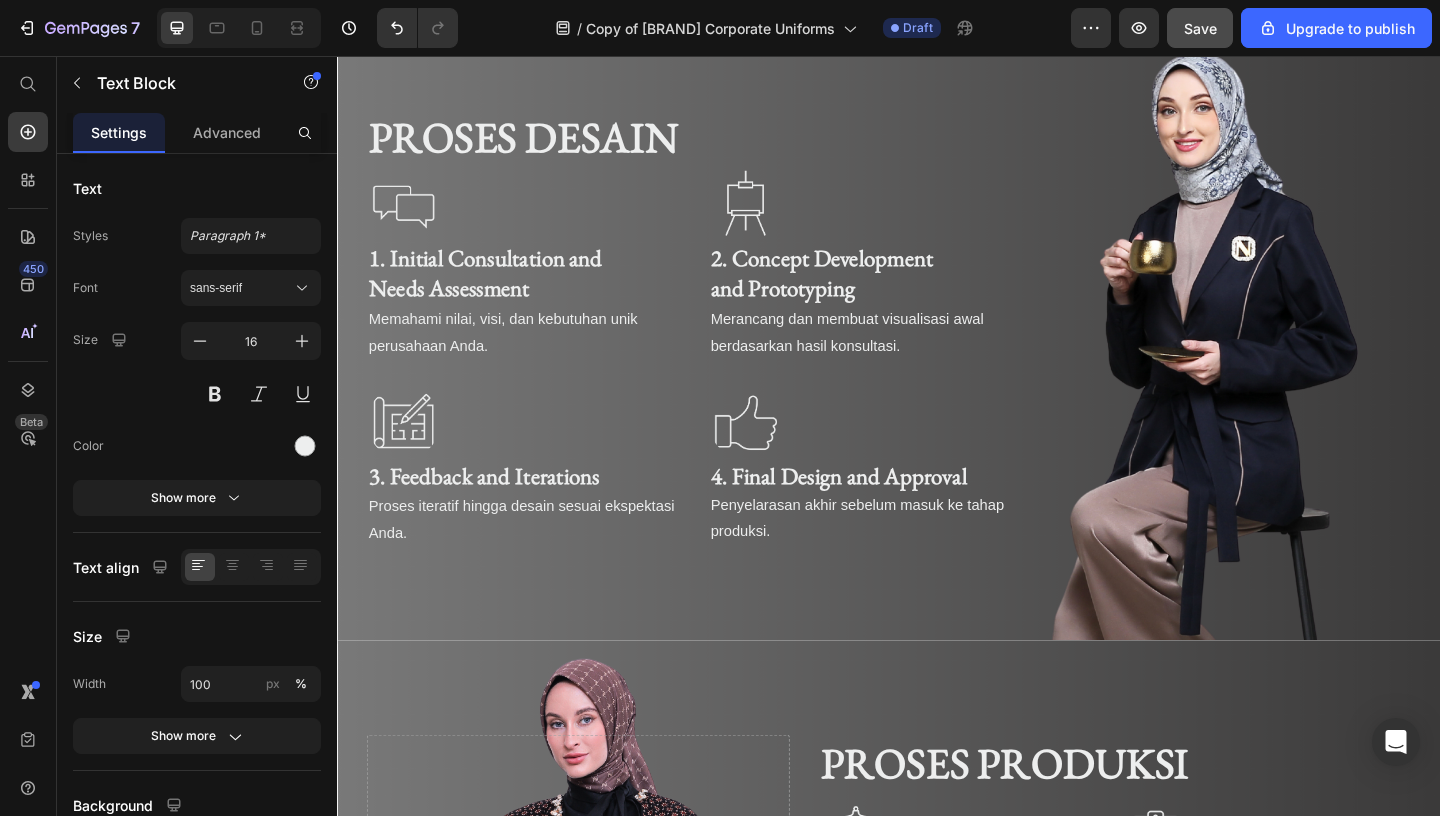 scroll, scrollTop: 2760, scrollLeft: 0, axis: vertical 